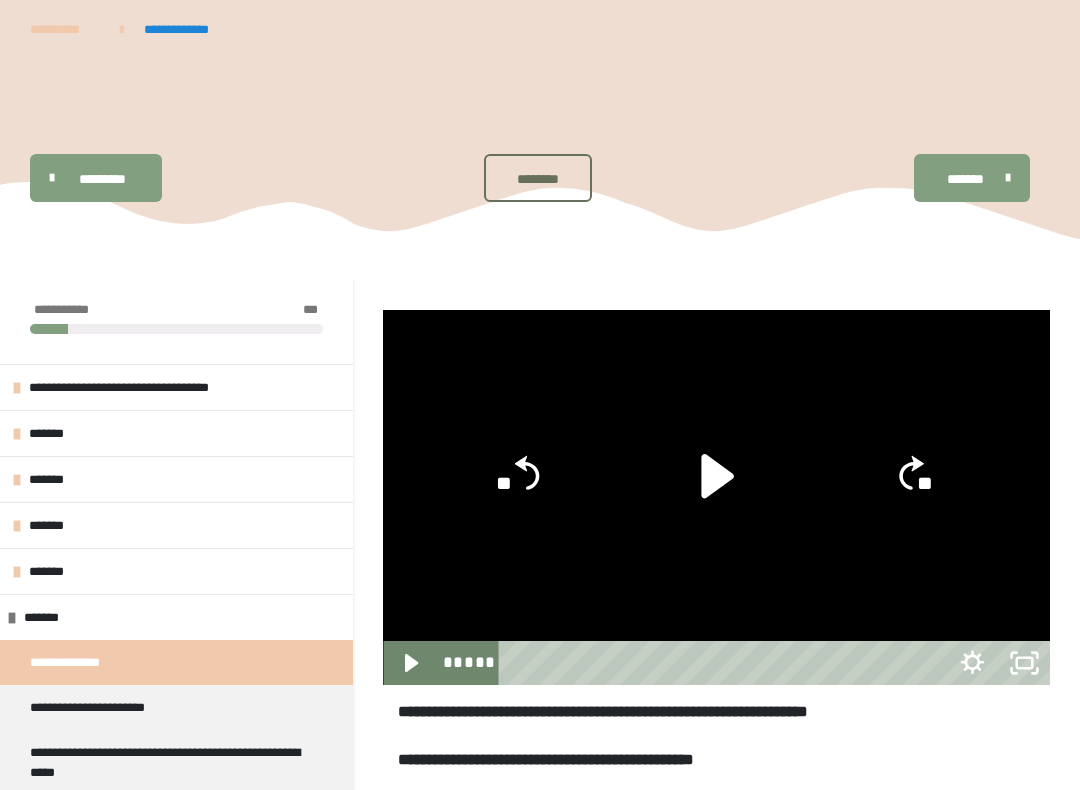scroll, scrollTop: 20, scrollLeft: 0, axis: vertical 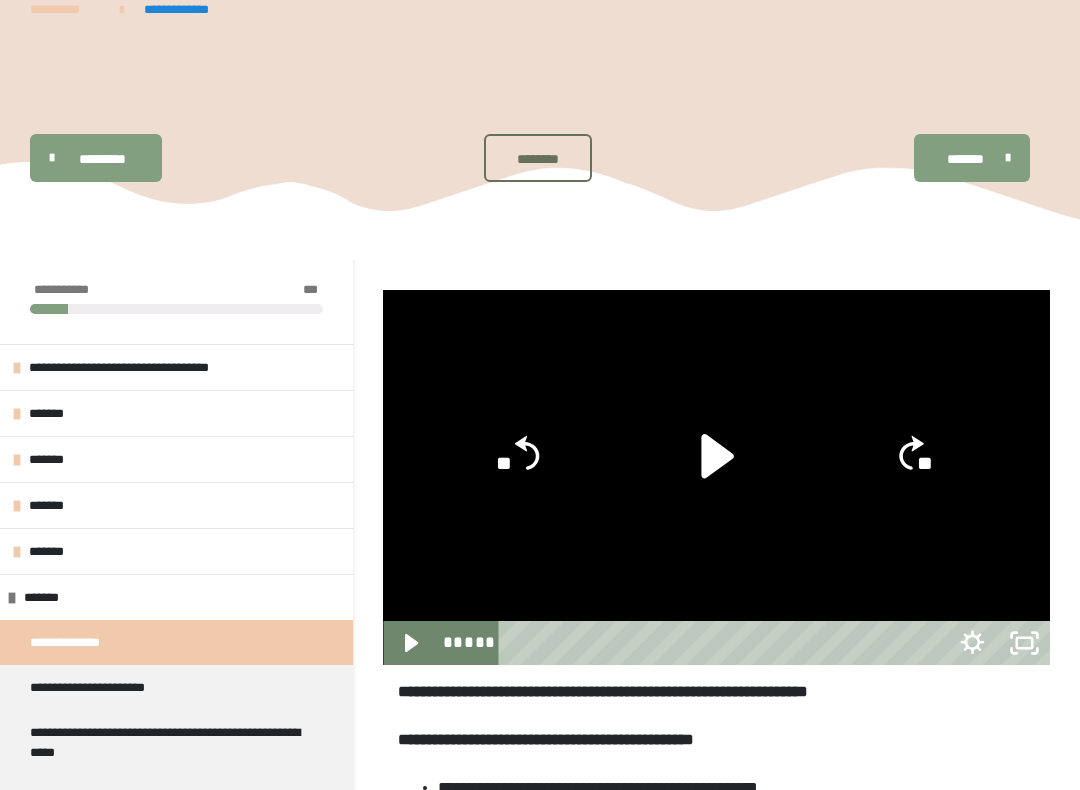 click 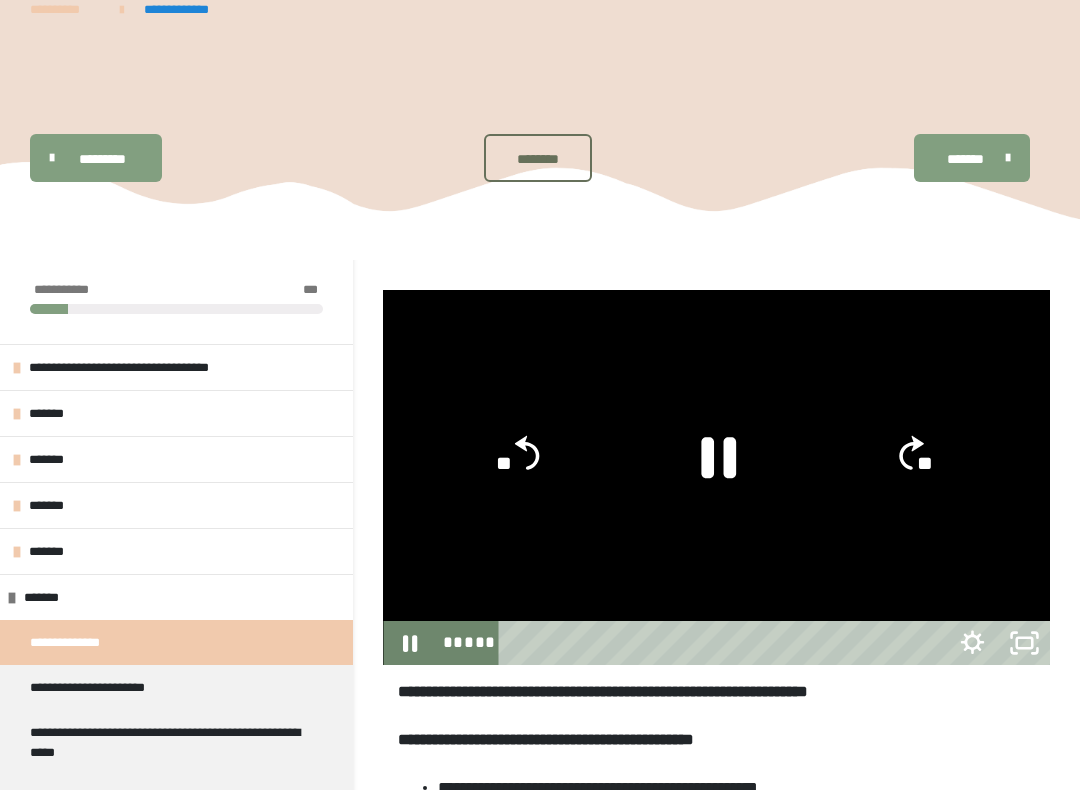 click on "**" 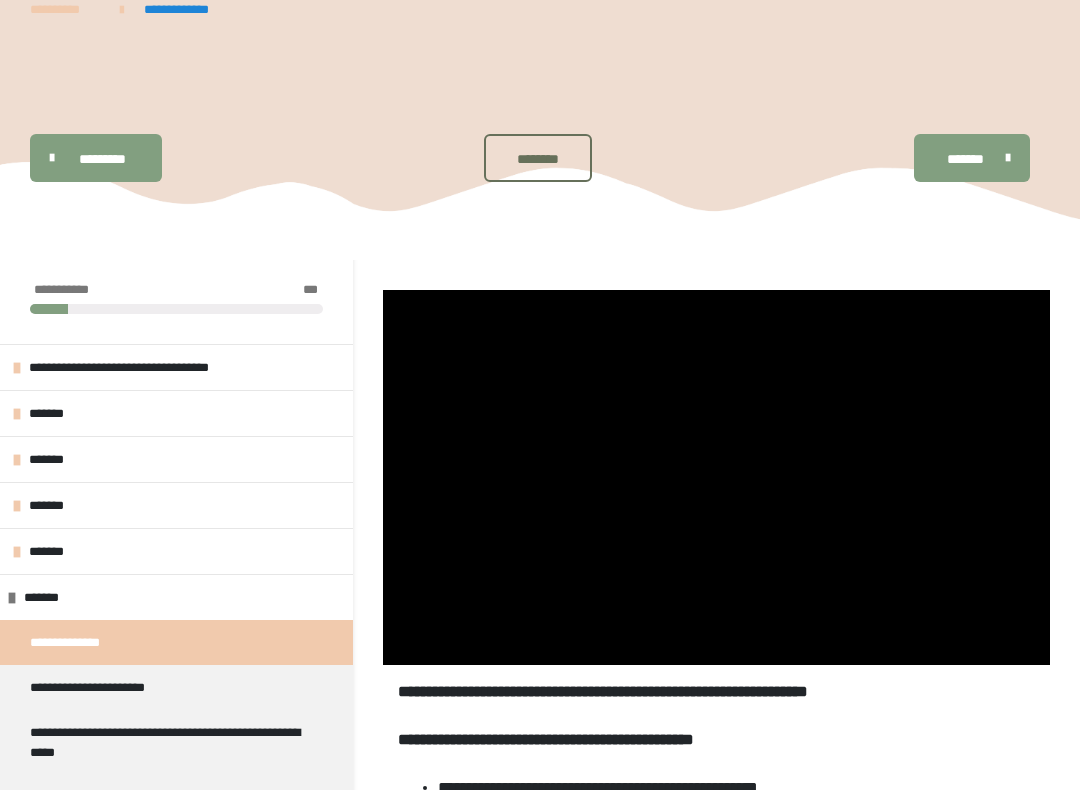 click at bounding box center (716, 477) 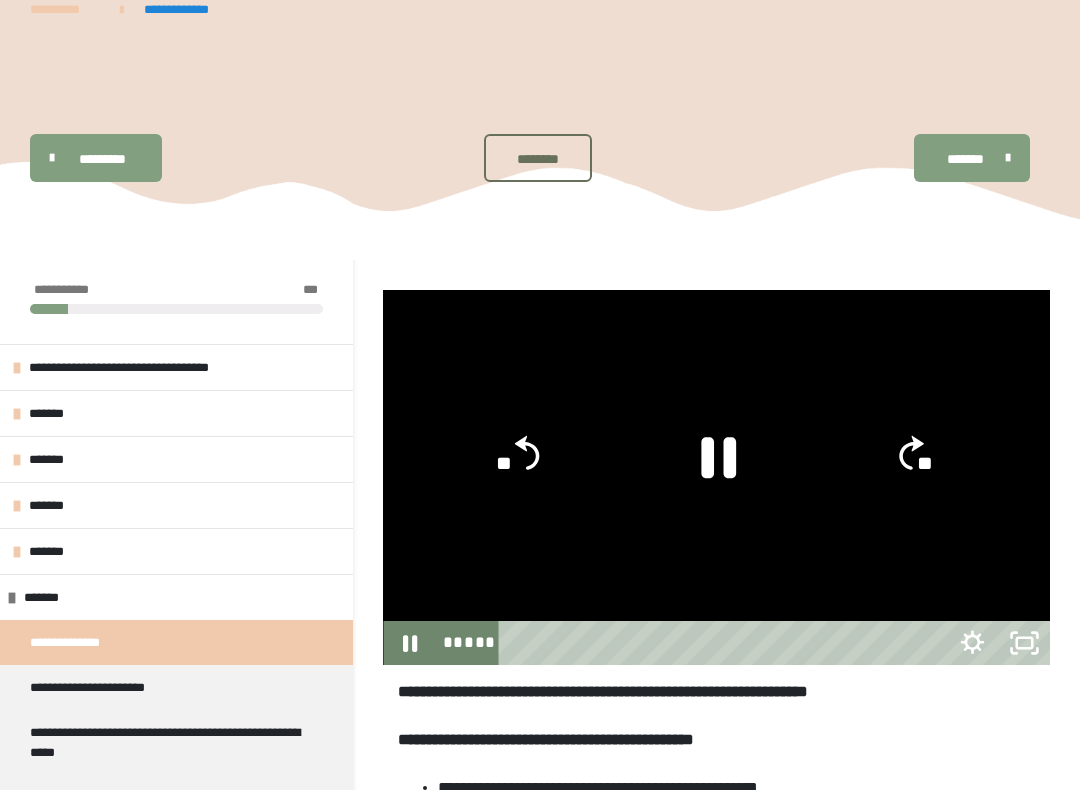 click 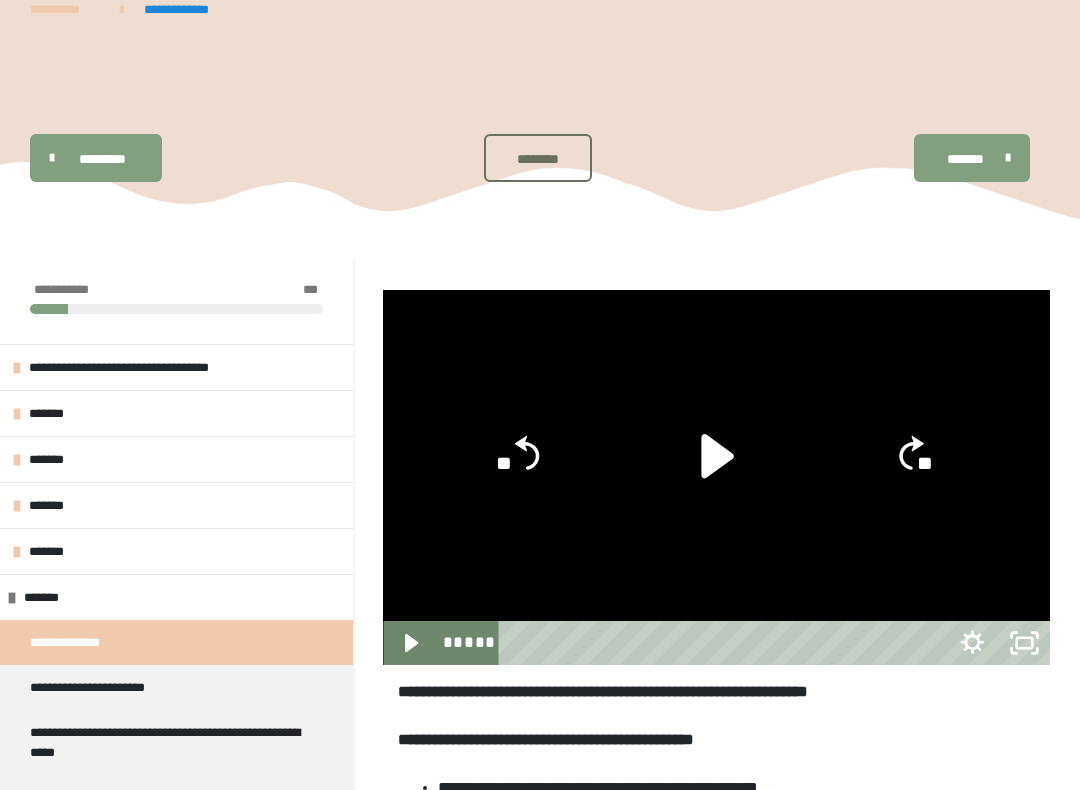 click on "**" 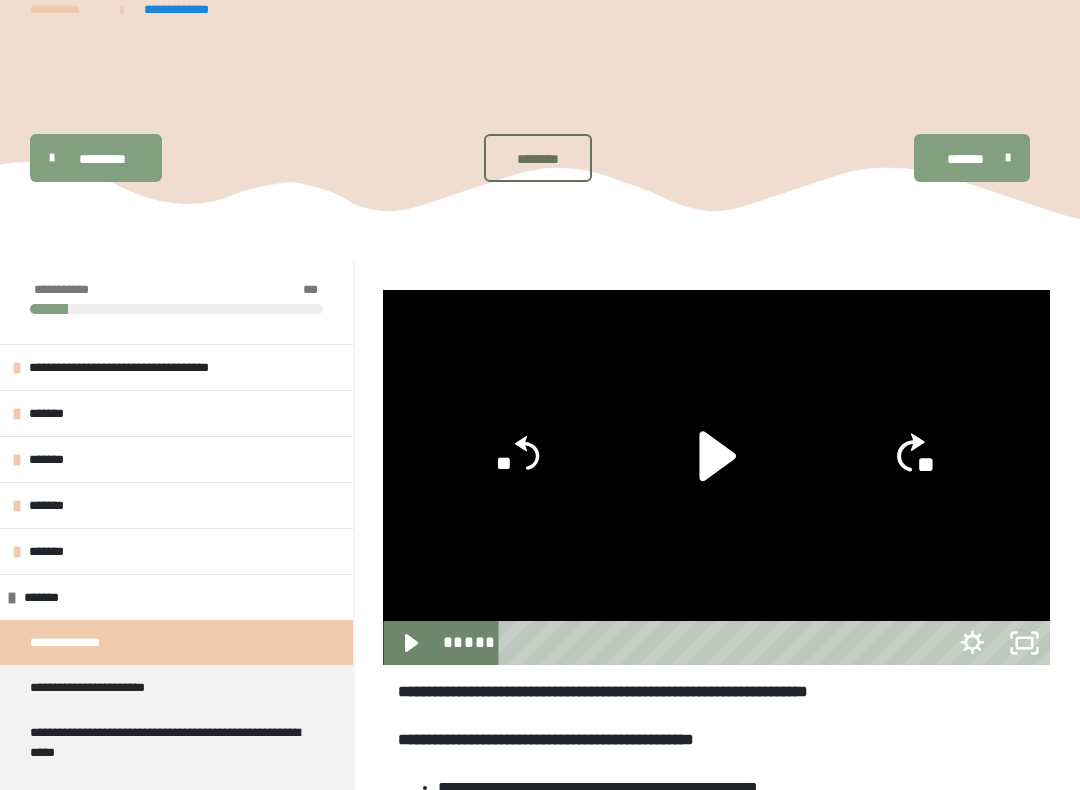click 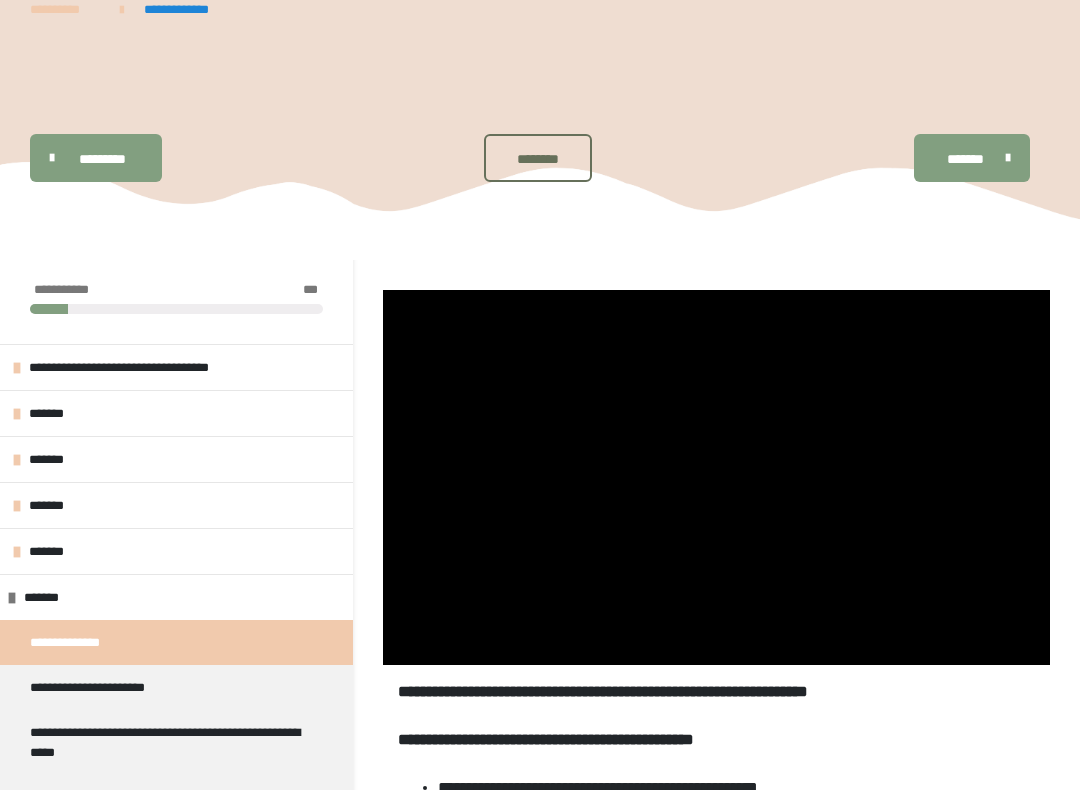 click at bounding box center [716, 477] 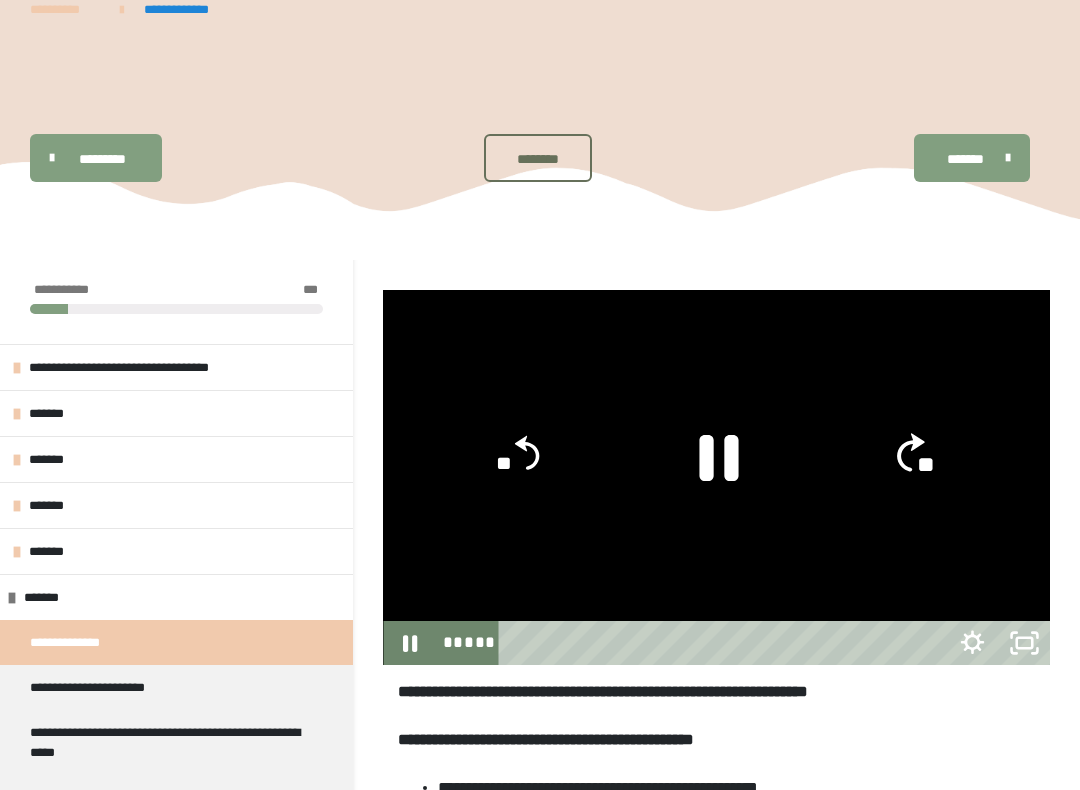 click 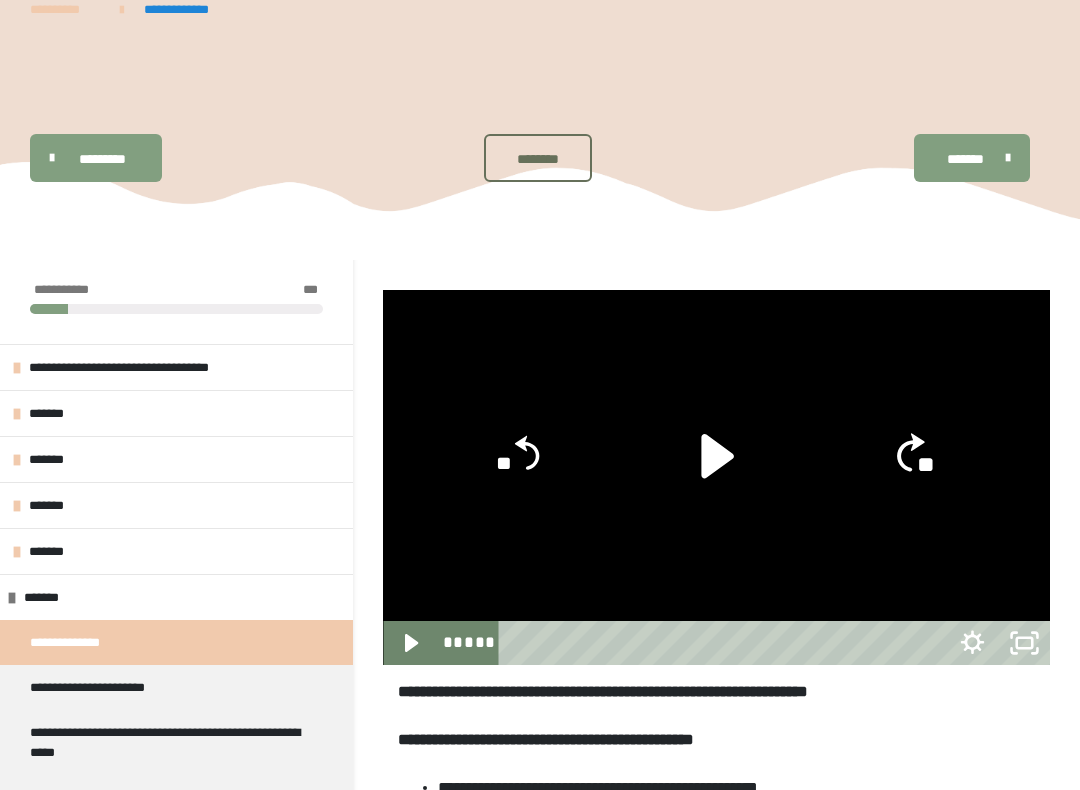 click 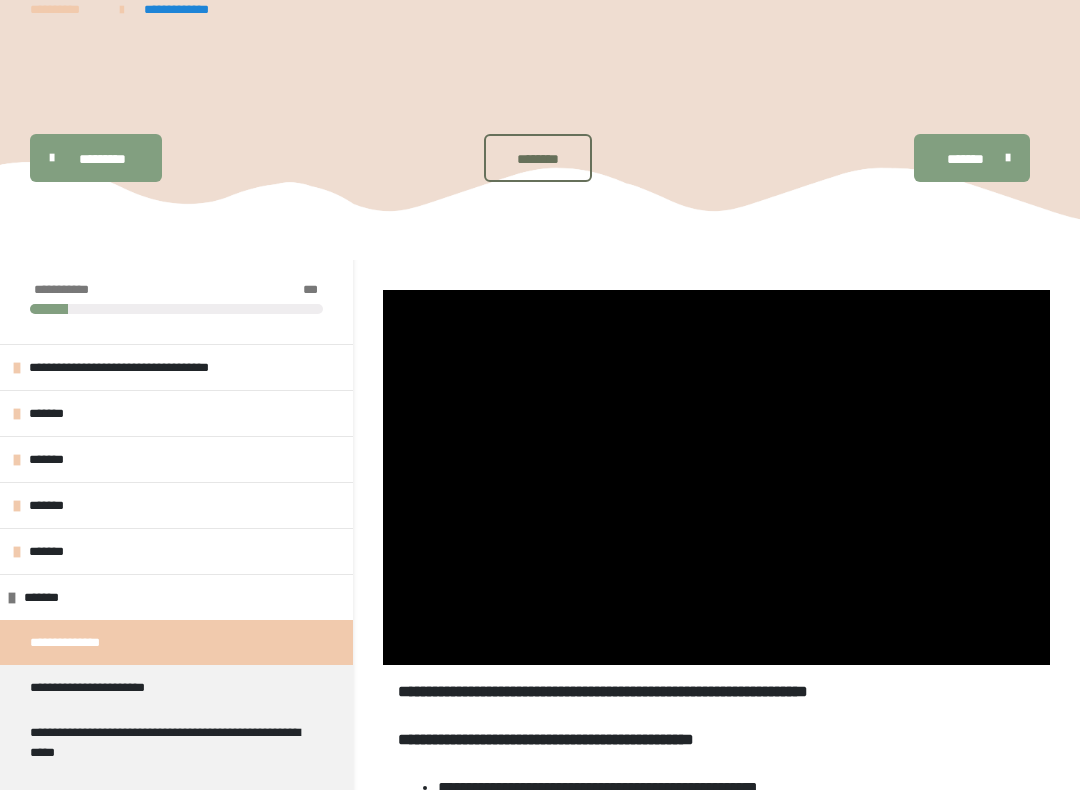 click at bounding box center [716, 477] 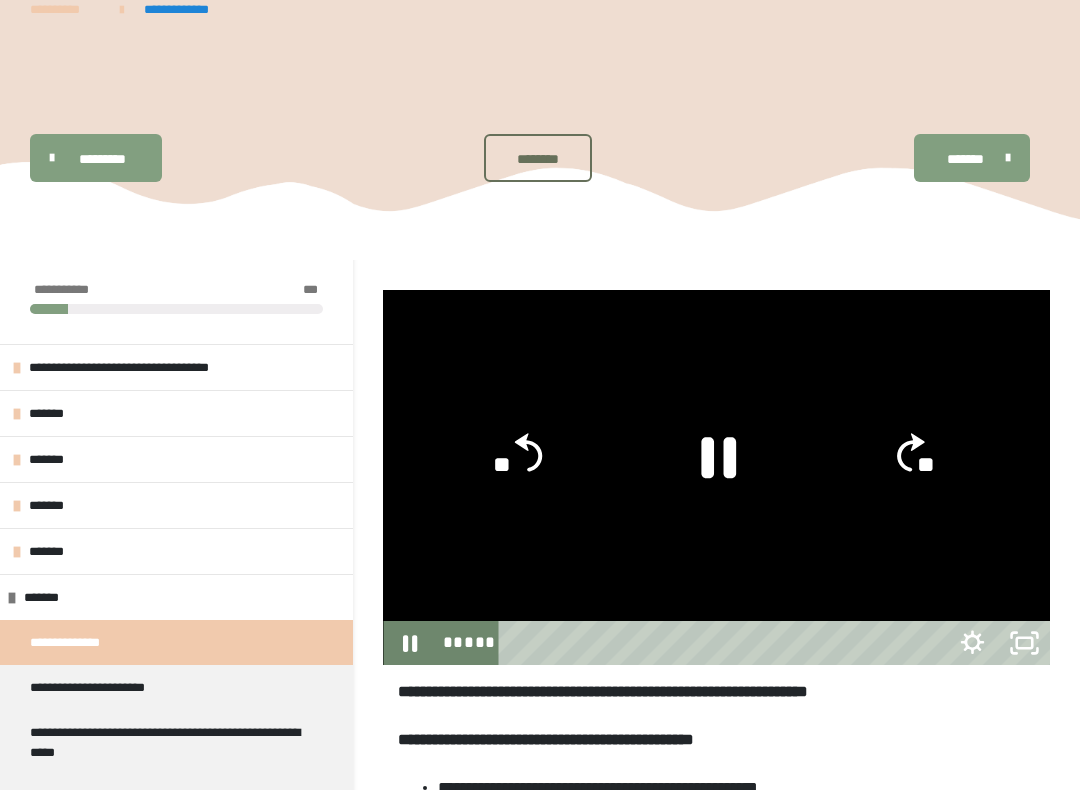 click 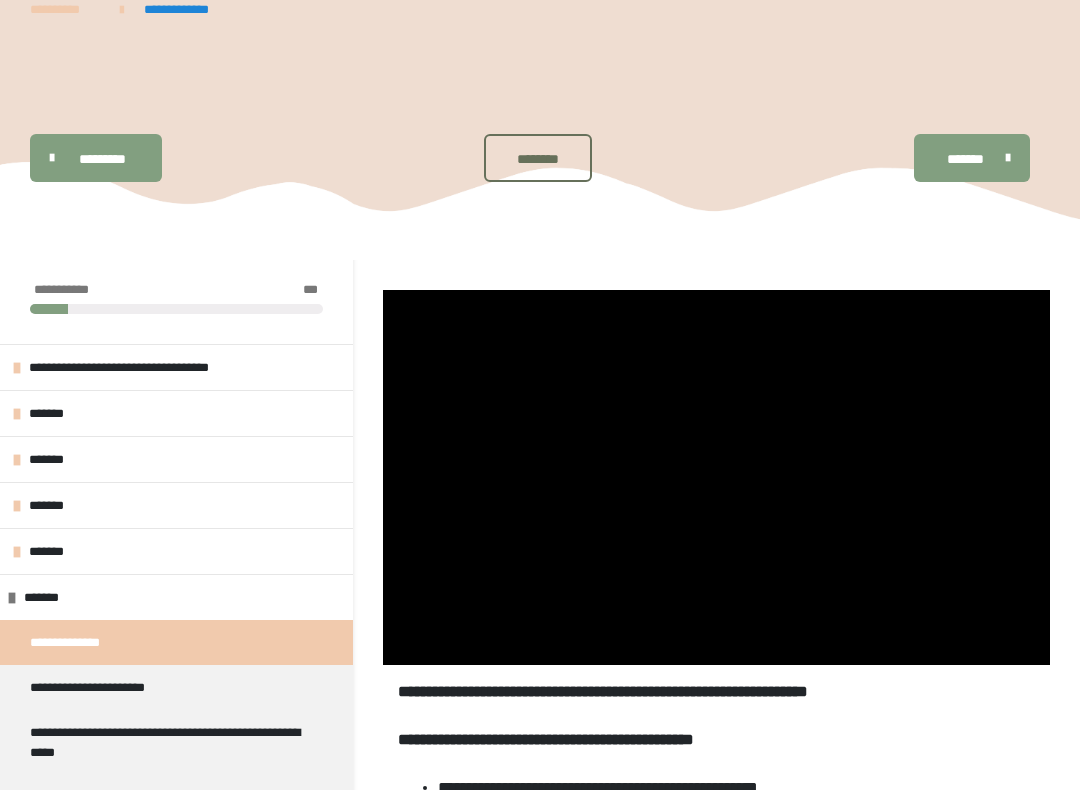 click at bounding box center [716, 477] 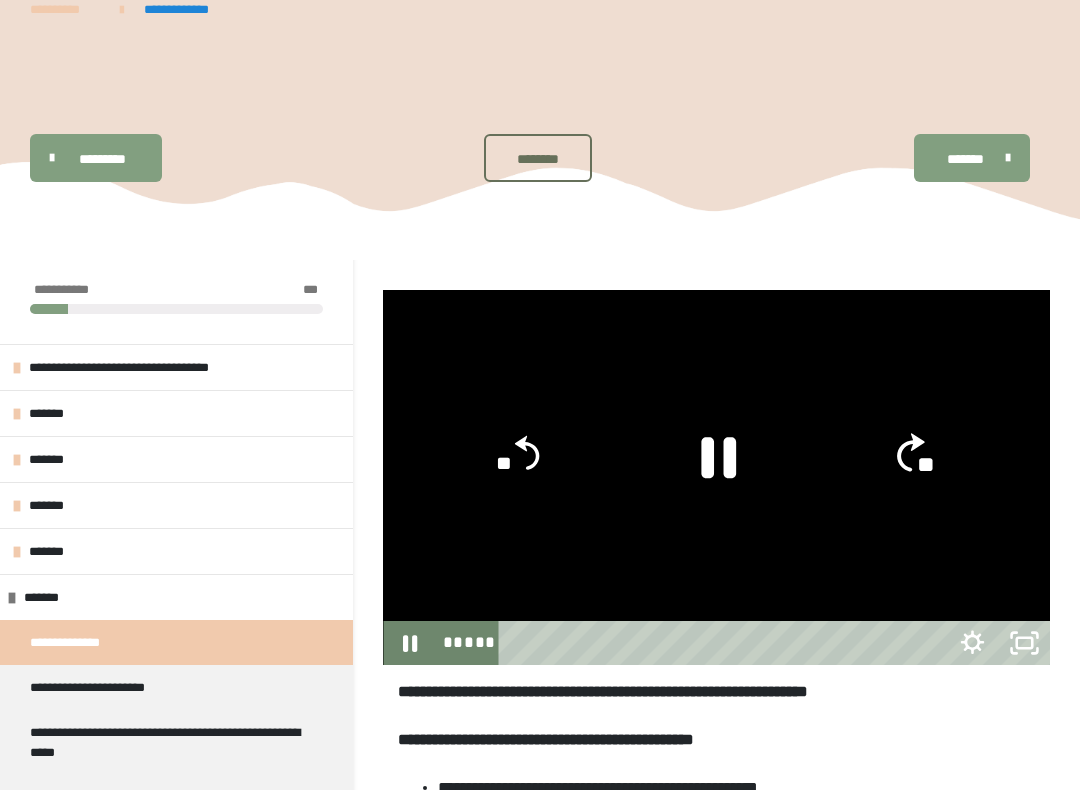 click 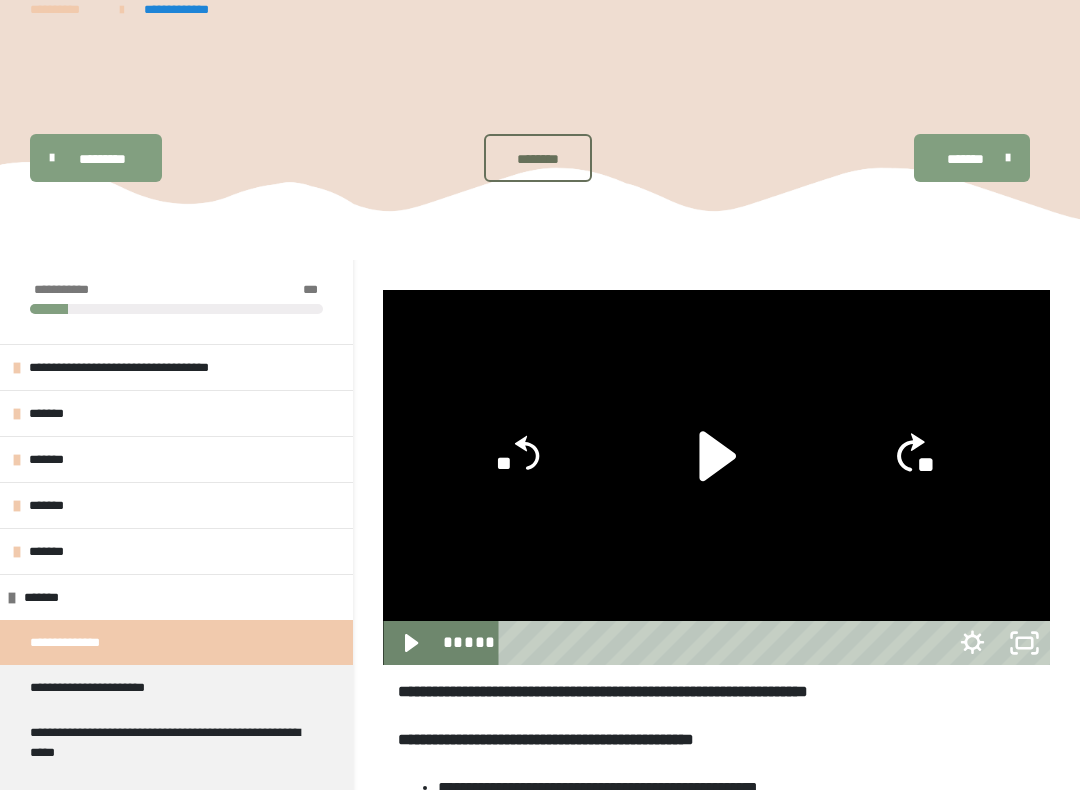 click 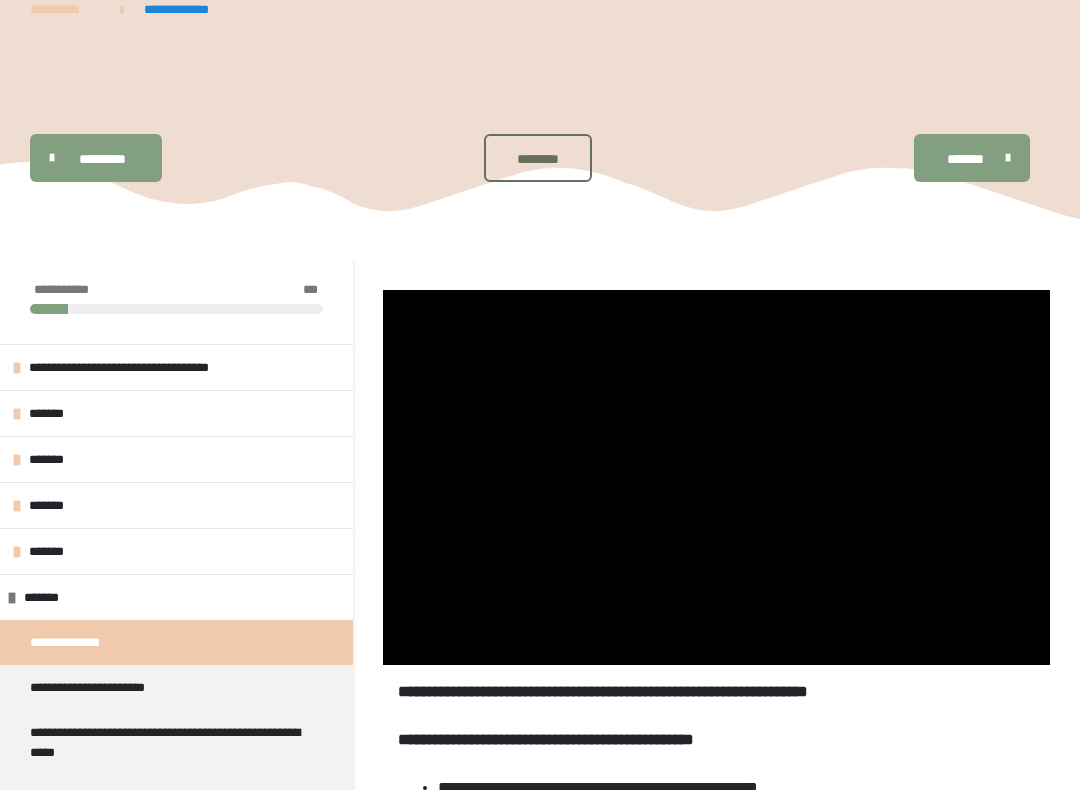 click at bounding box center (716, 477) 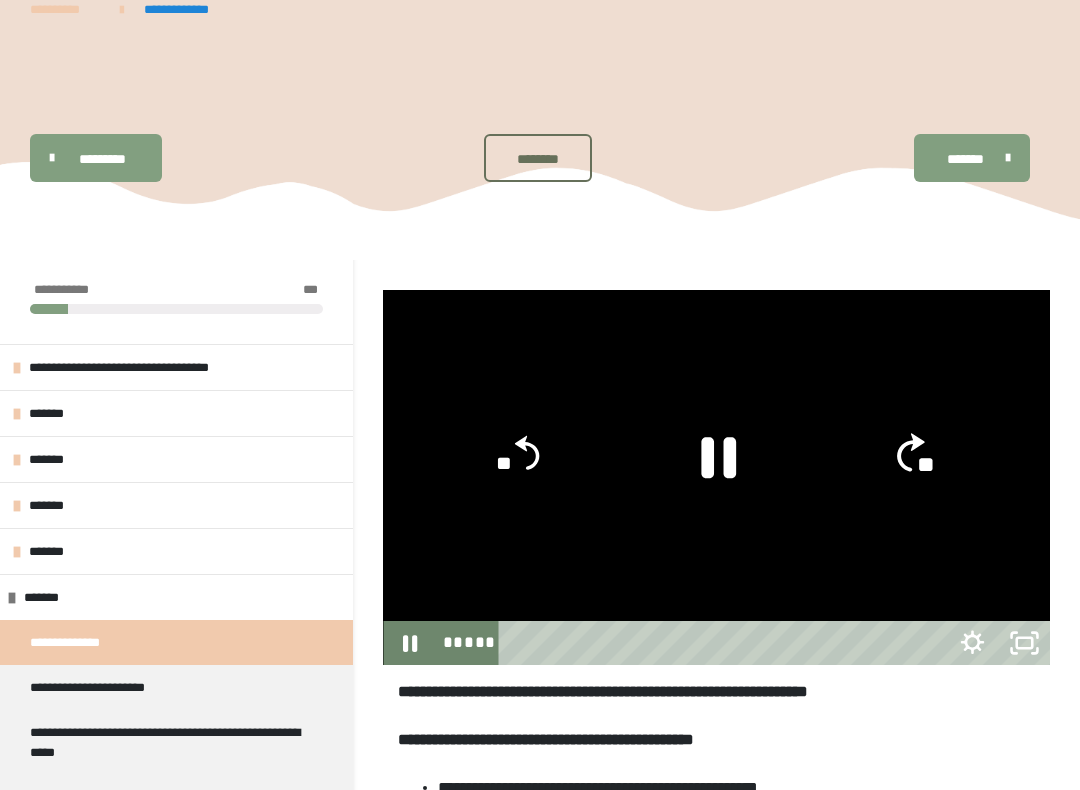 click 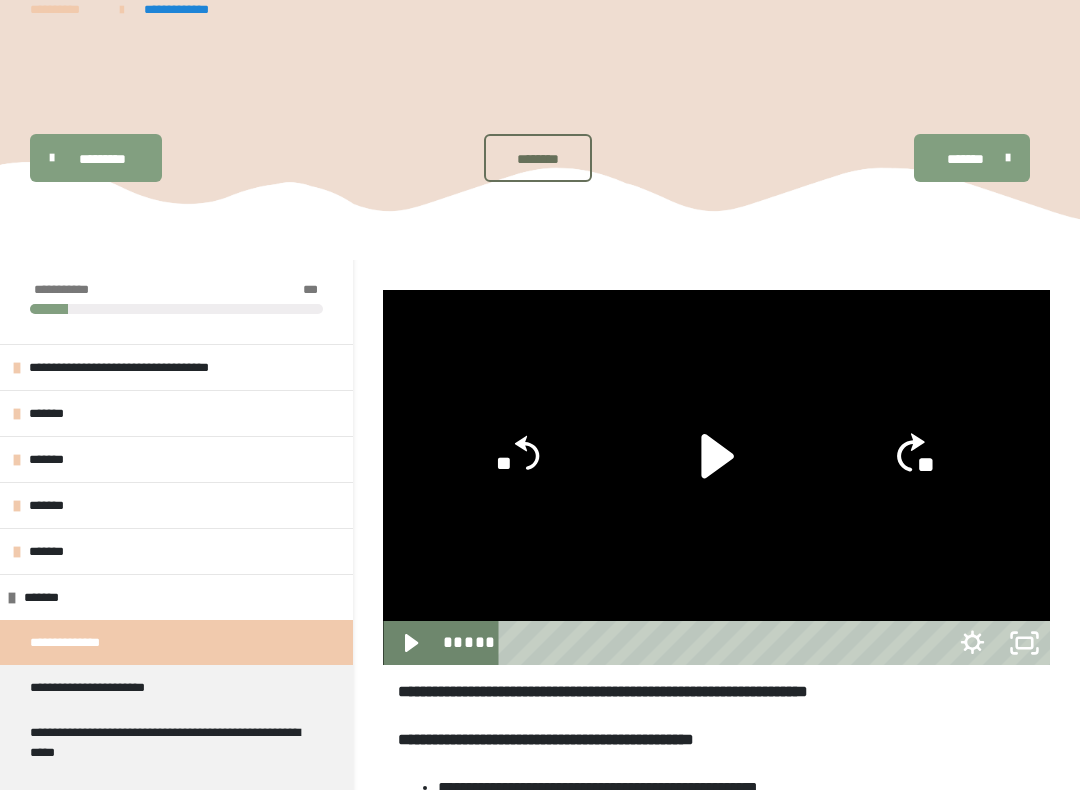 click 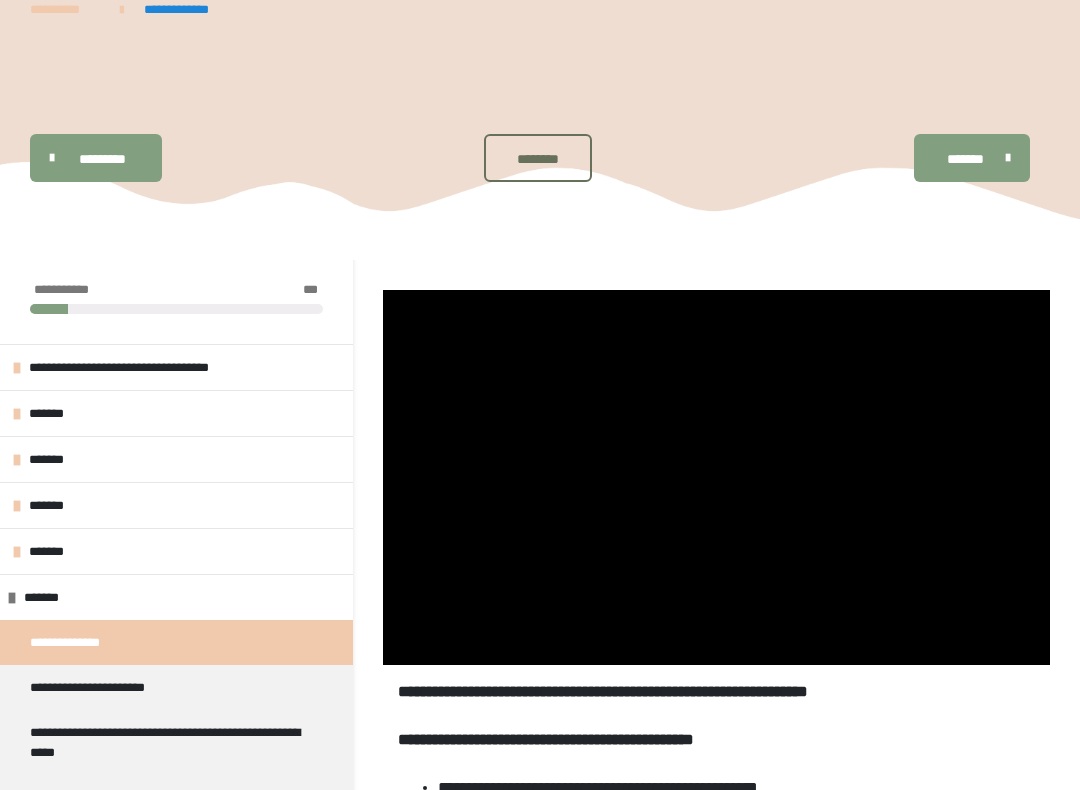 click at bounding box center (716, 477) 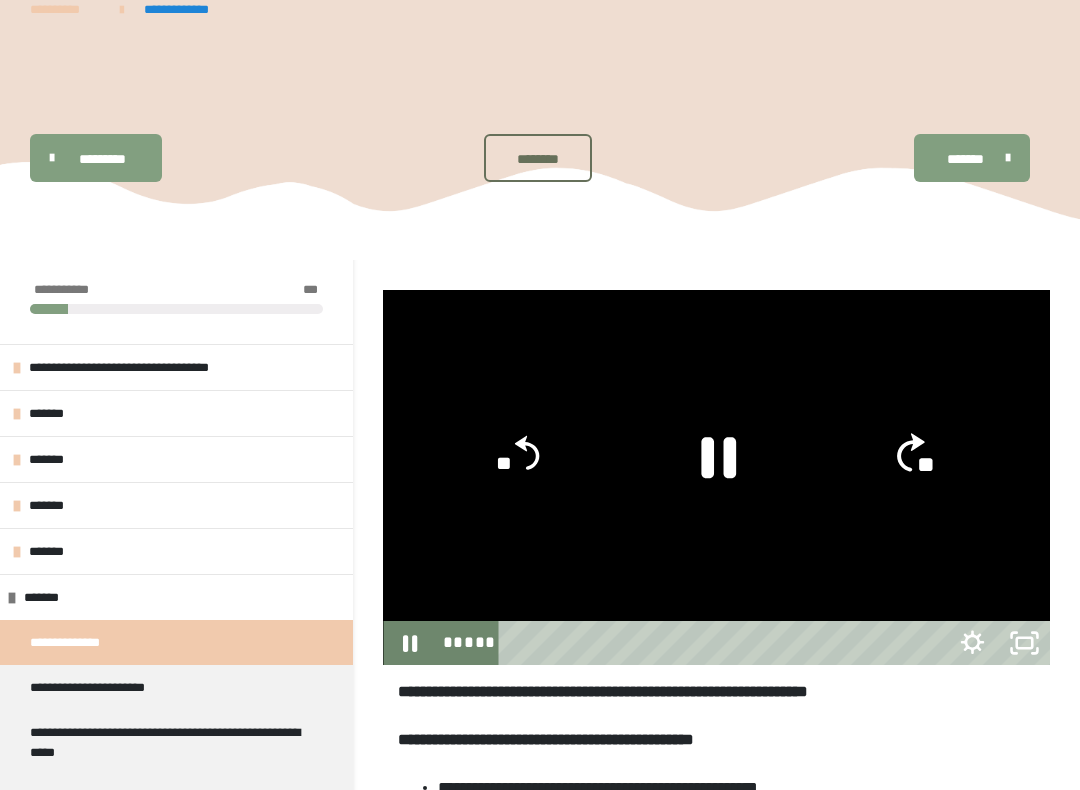 click 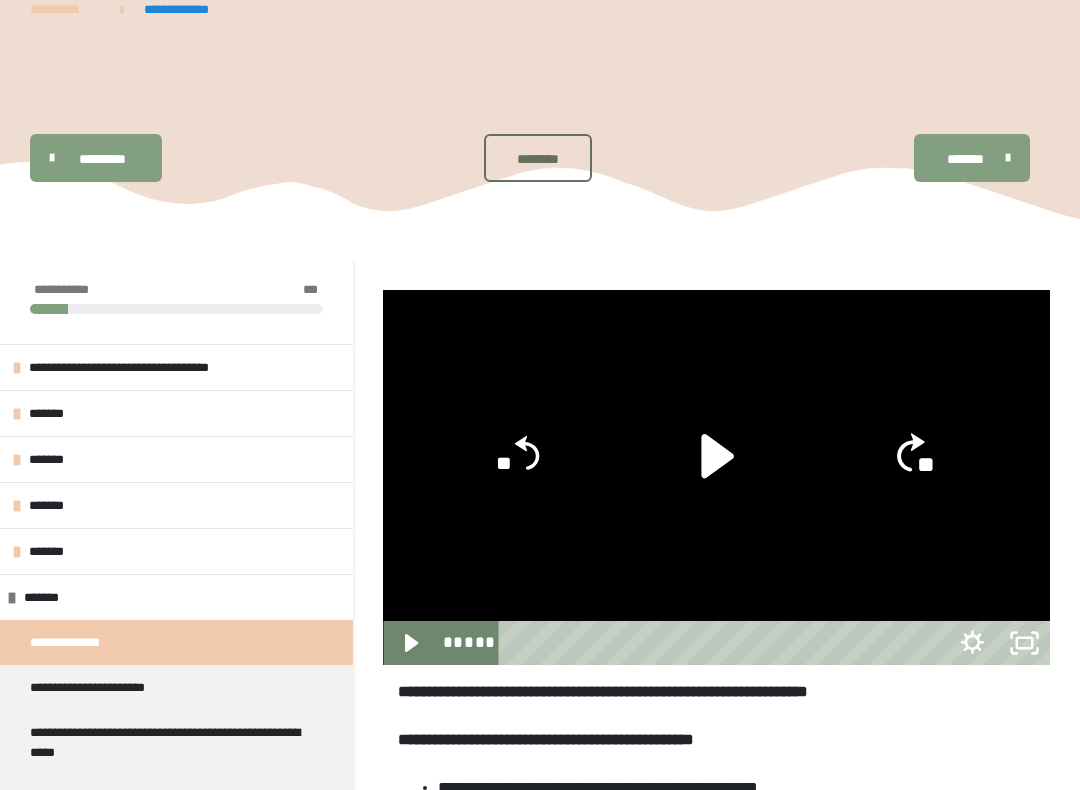 click 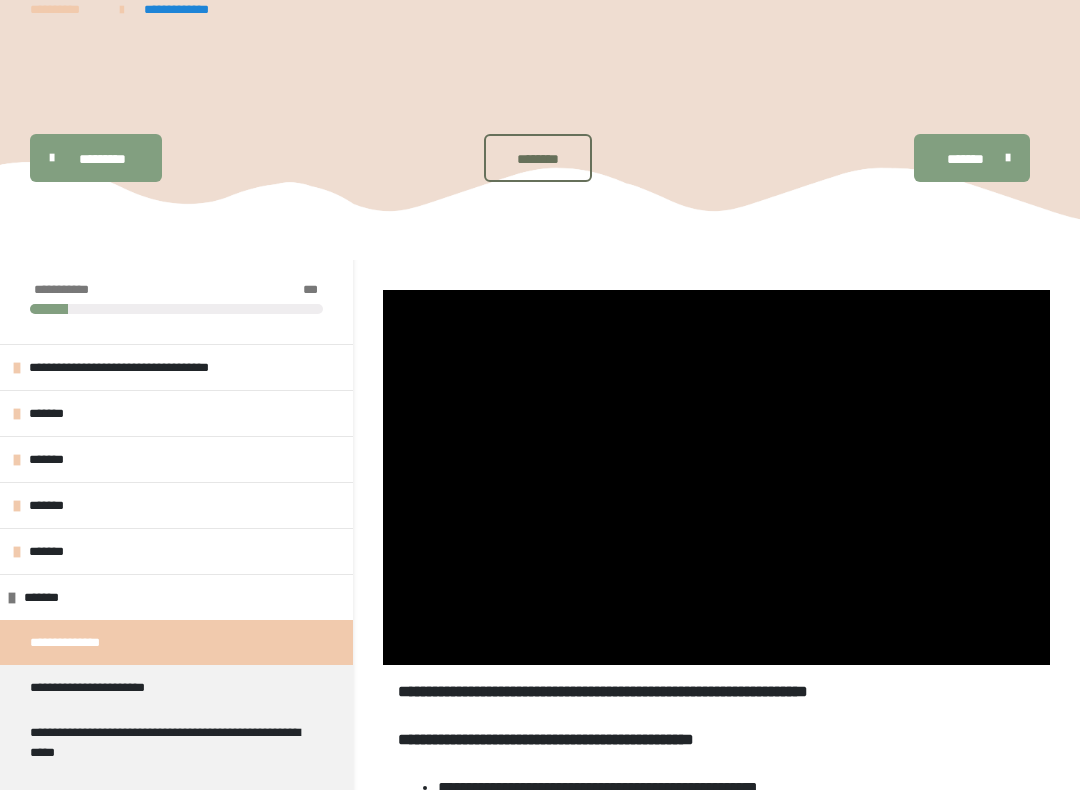 click at bounding box center (716, 477) 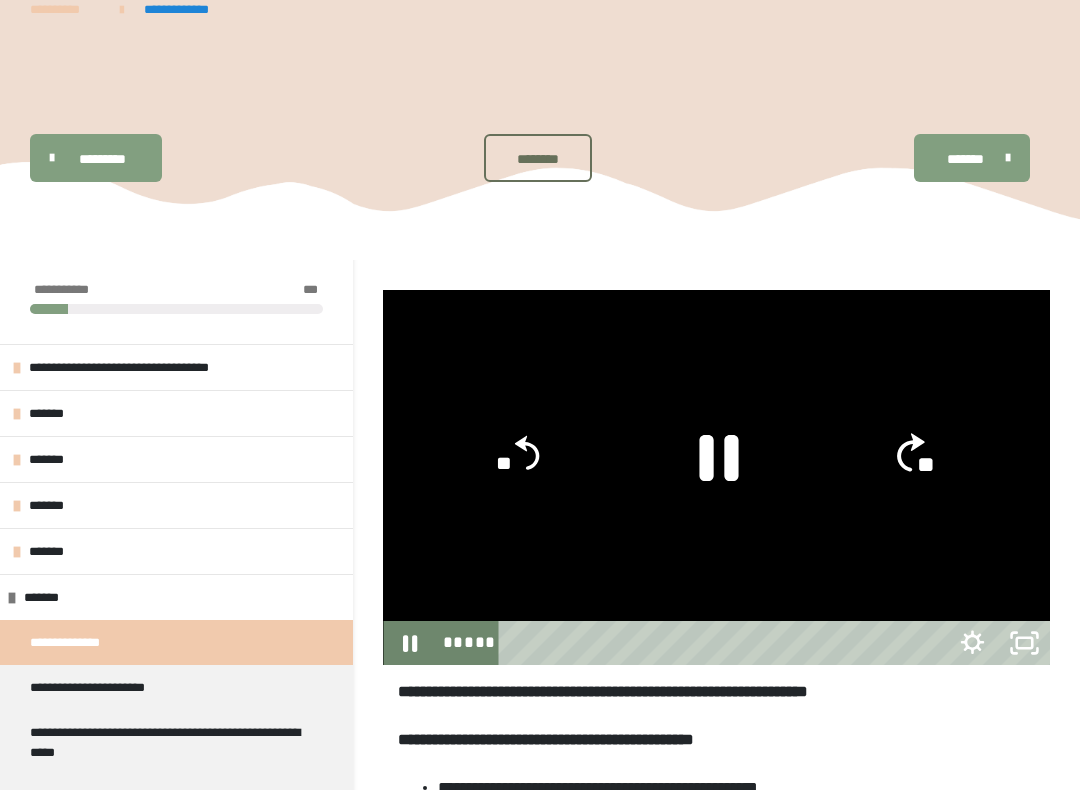 click 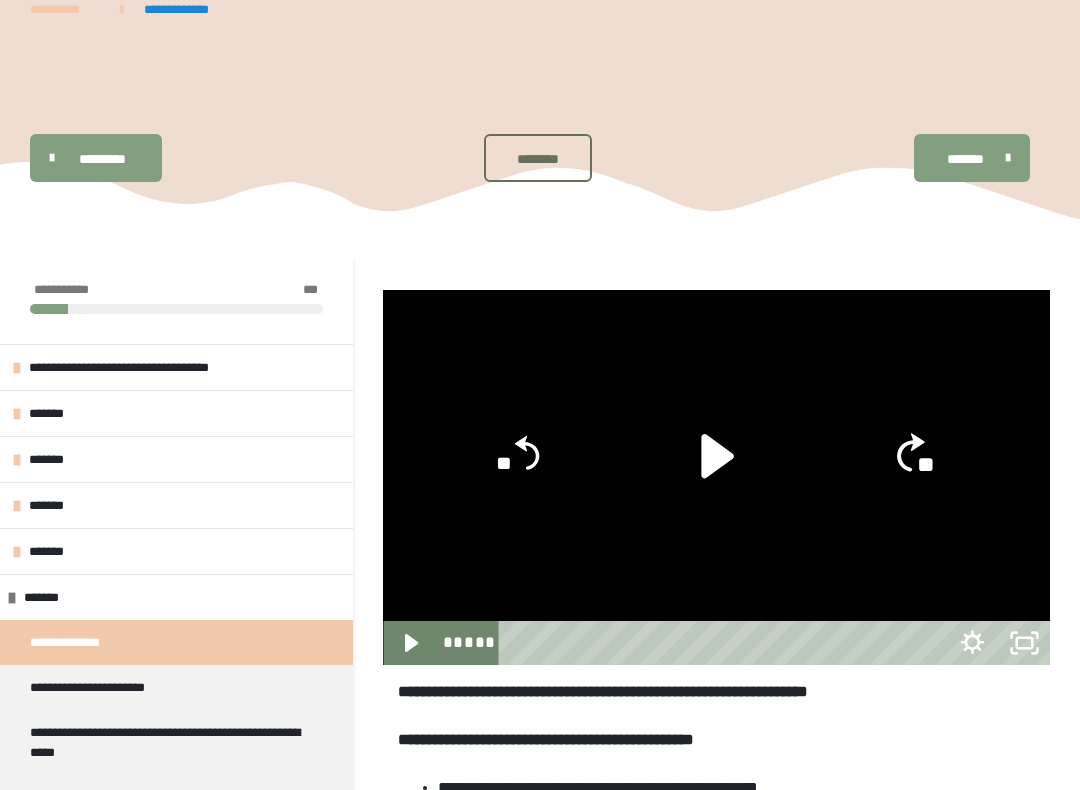 click at bounding box center [716, 477] 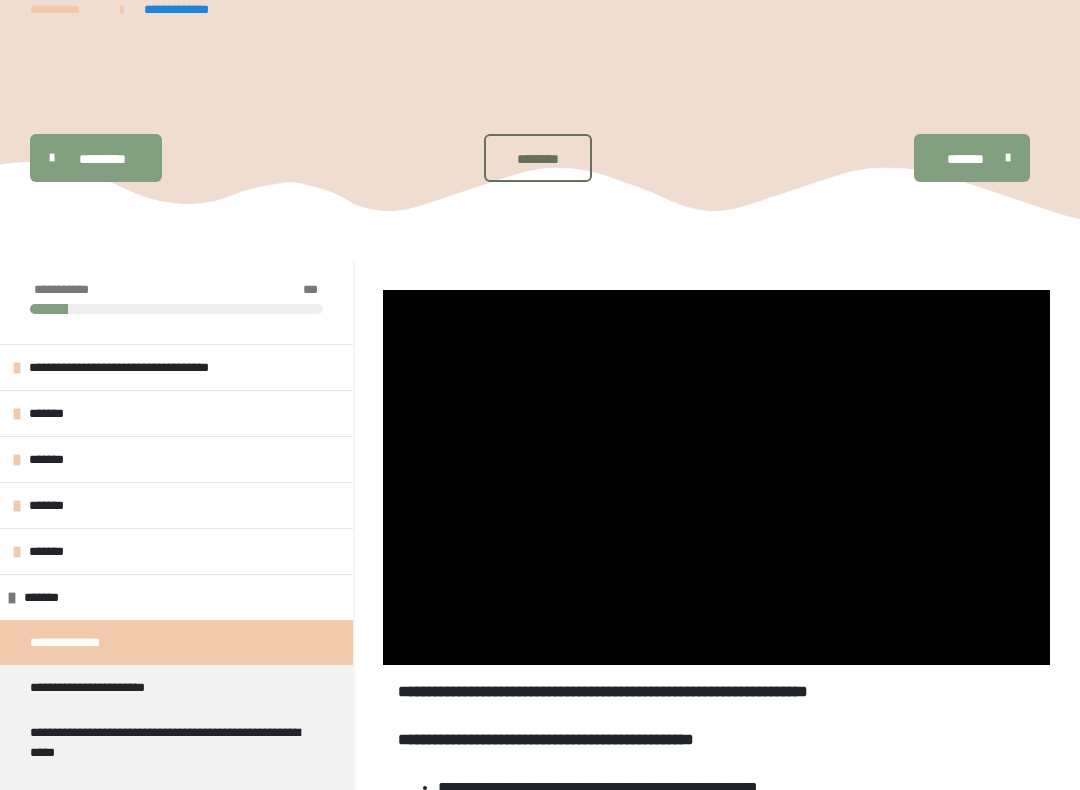 click at bounding box center [716, 477] 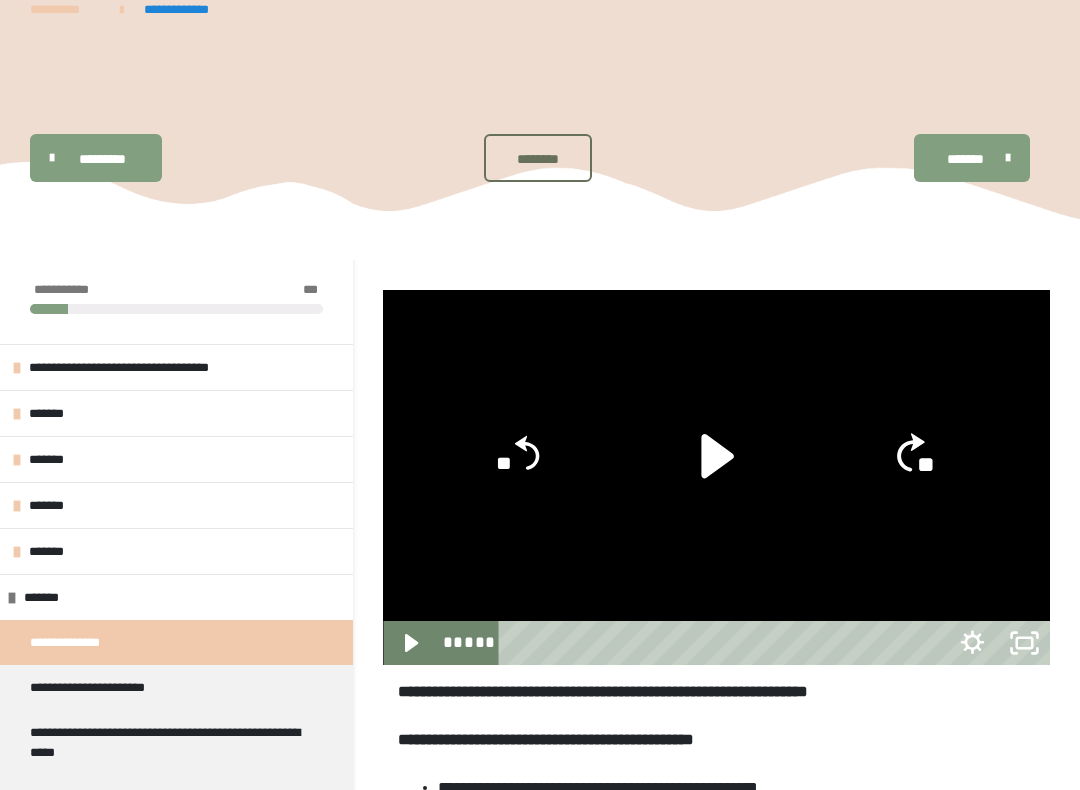 click 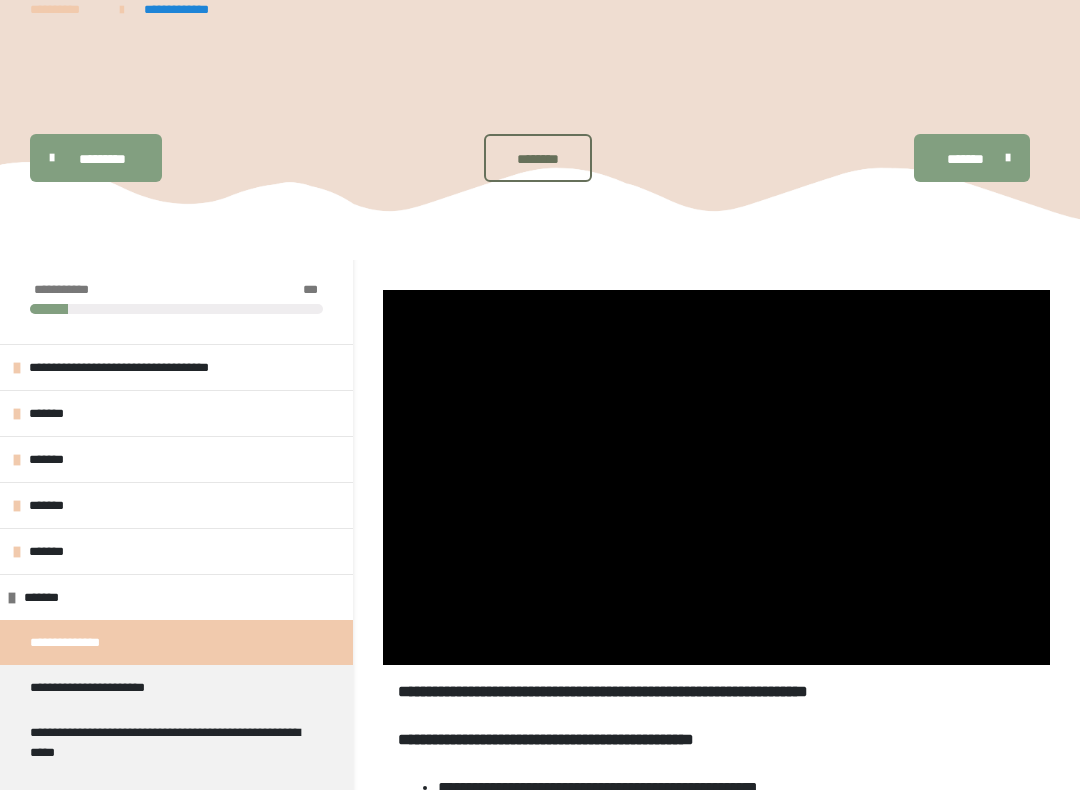 click at bounding box center [716, 477] 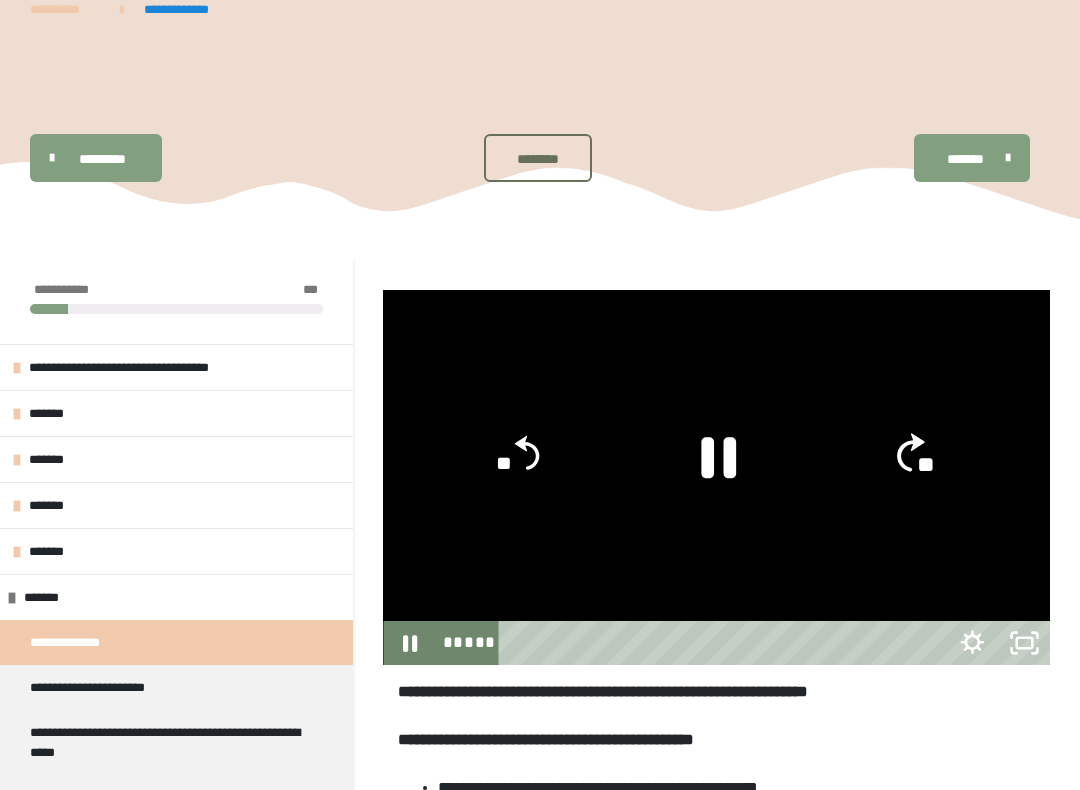 click 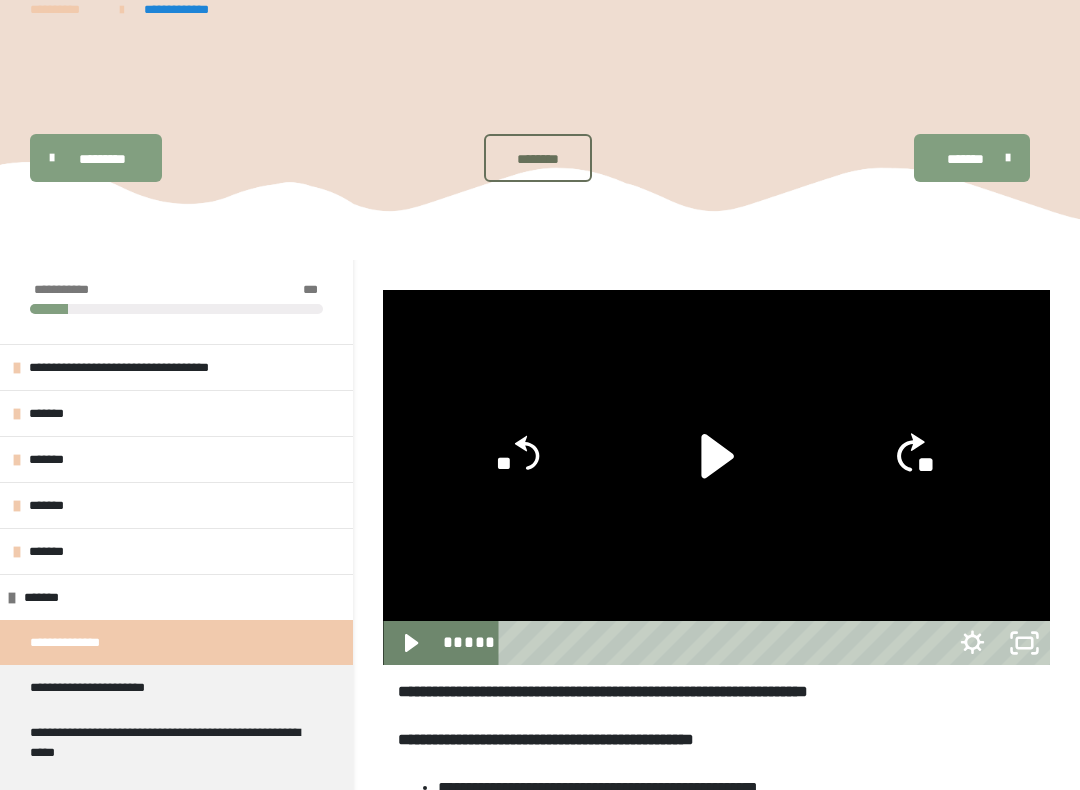 click 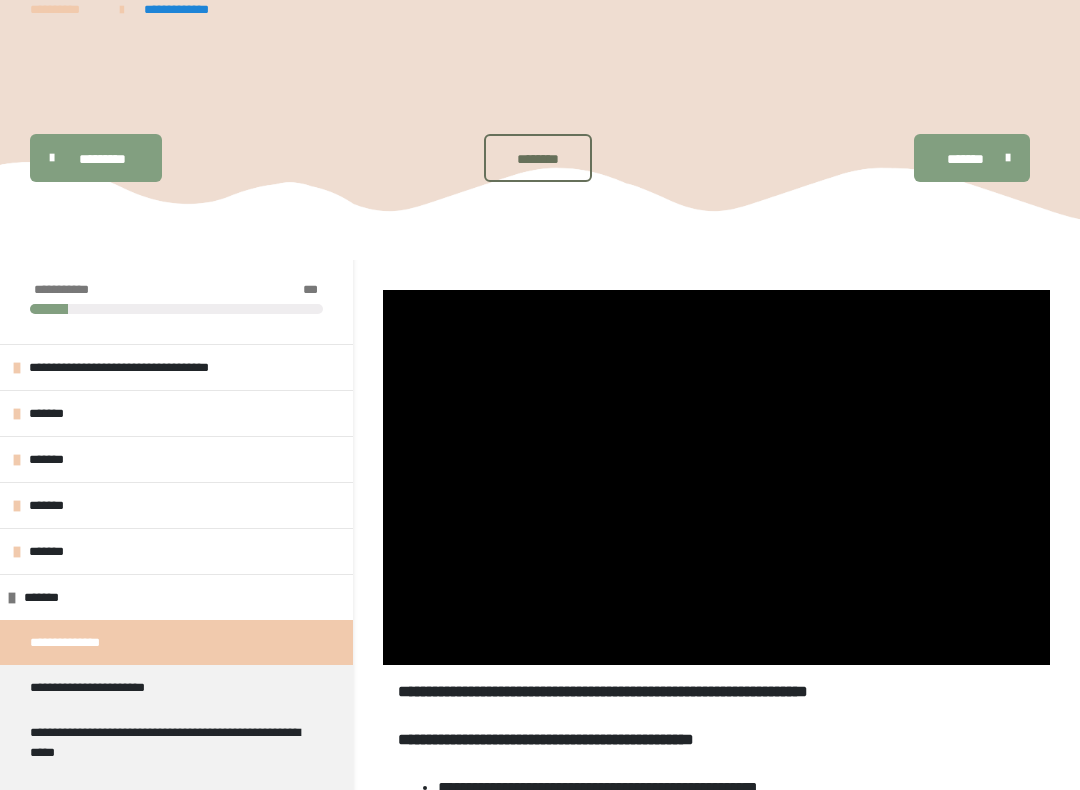 click at bounding box center (716, 477) 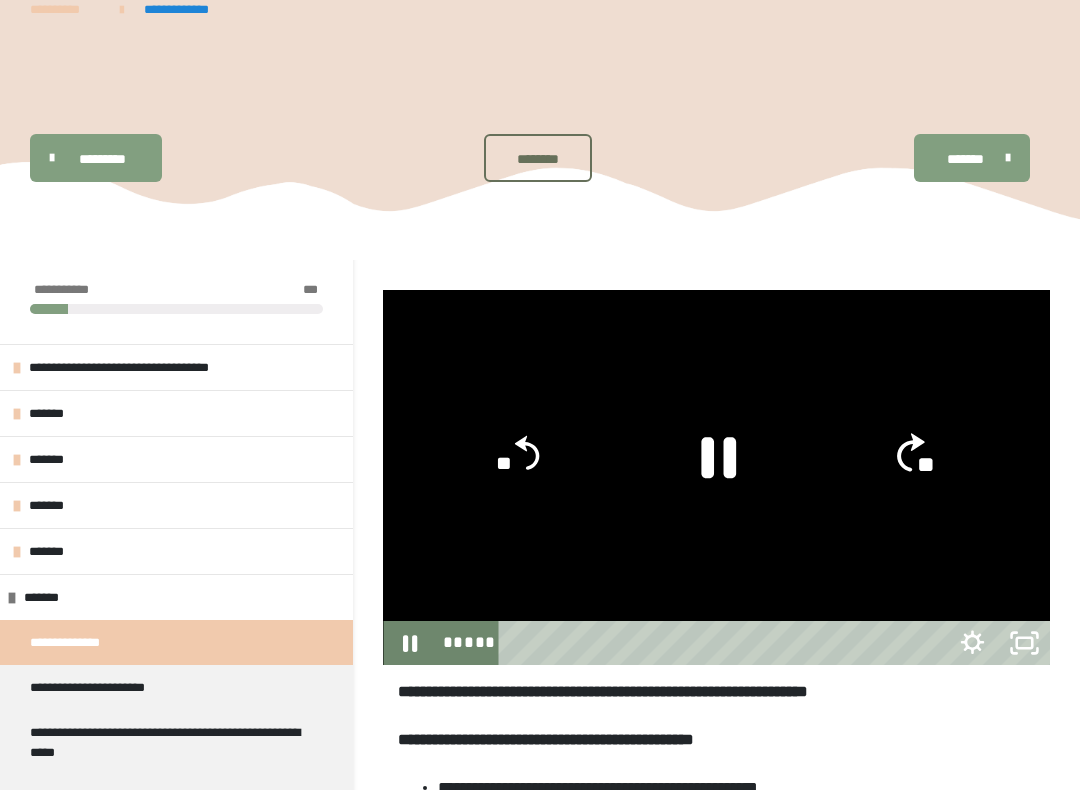 click 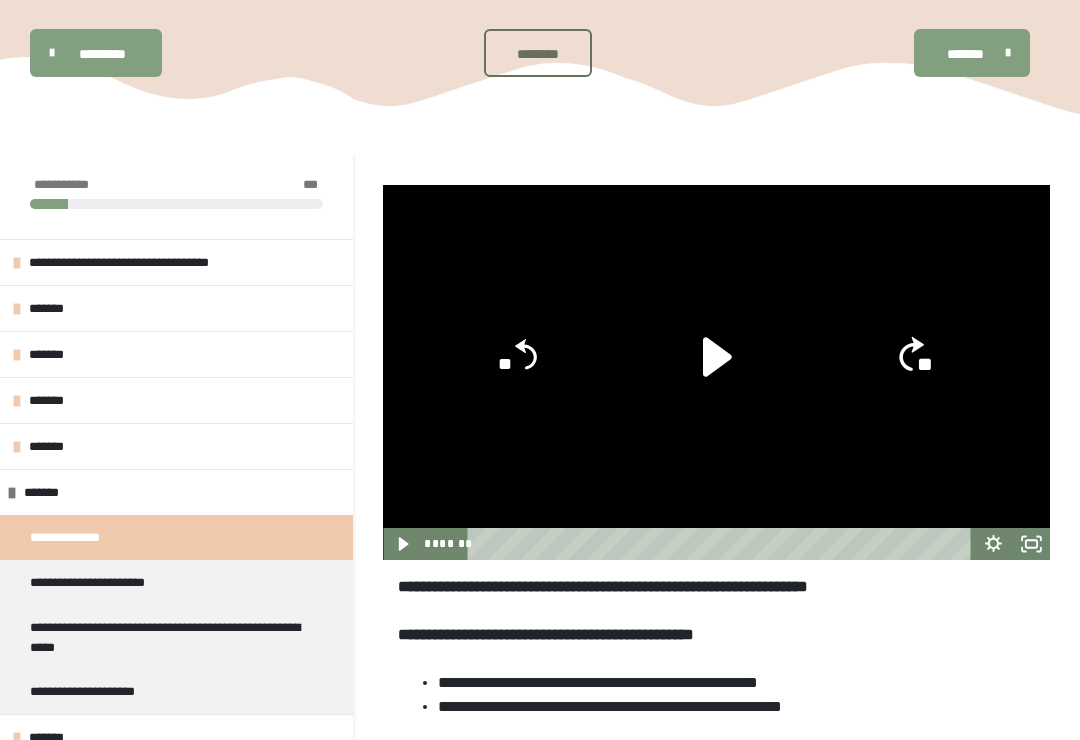 scroll, scrollTop: 123, scrollLeft: 0, axis: vertical 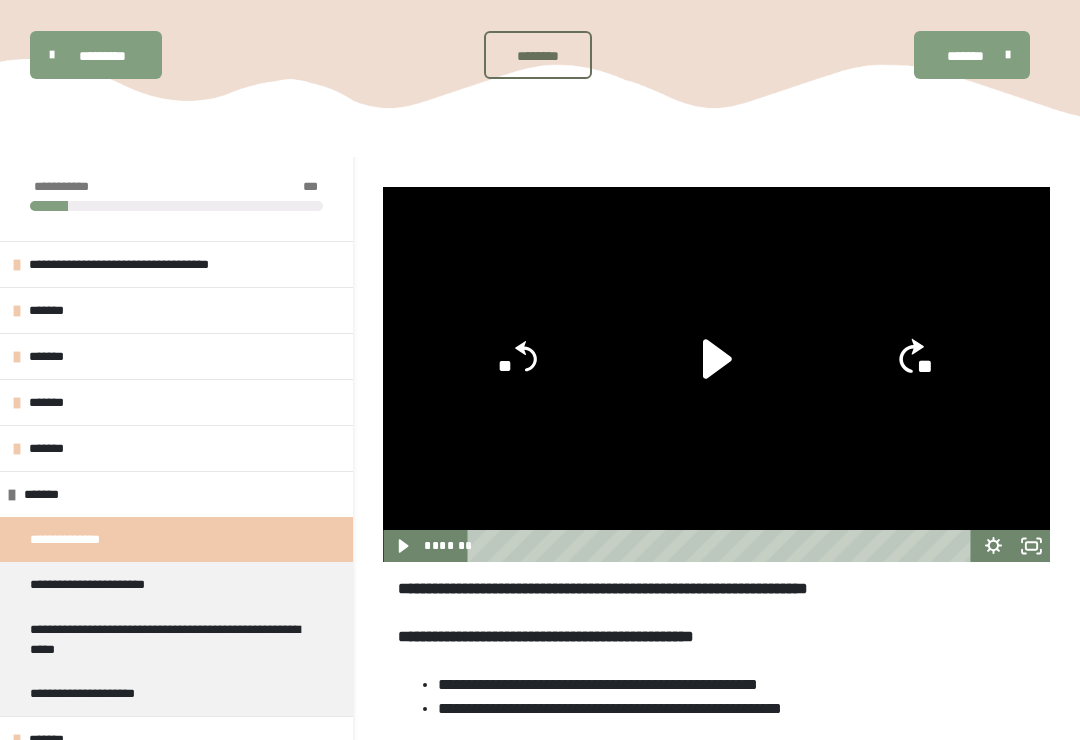 click 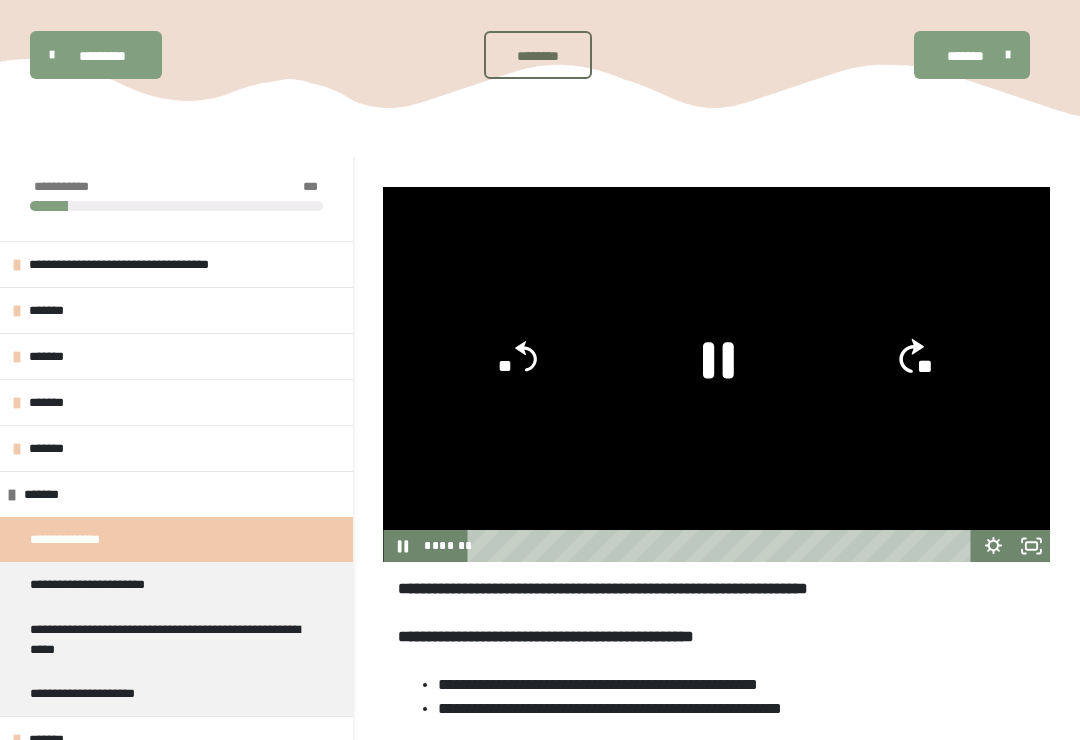 click on "**" 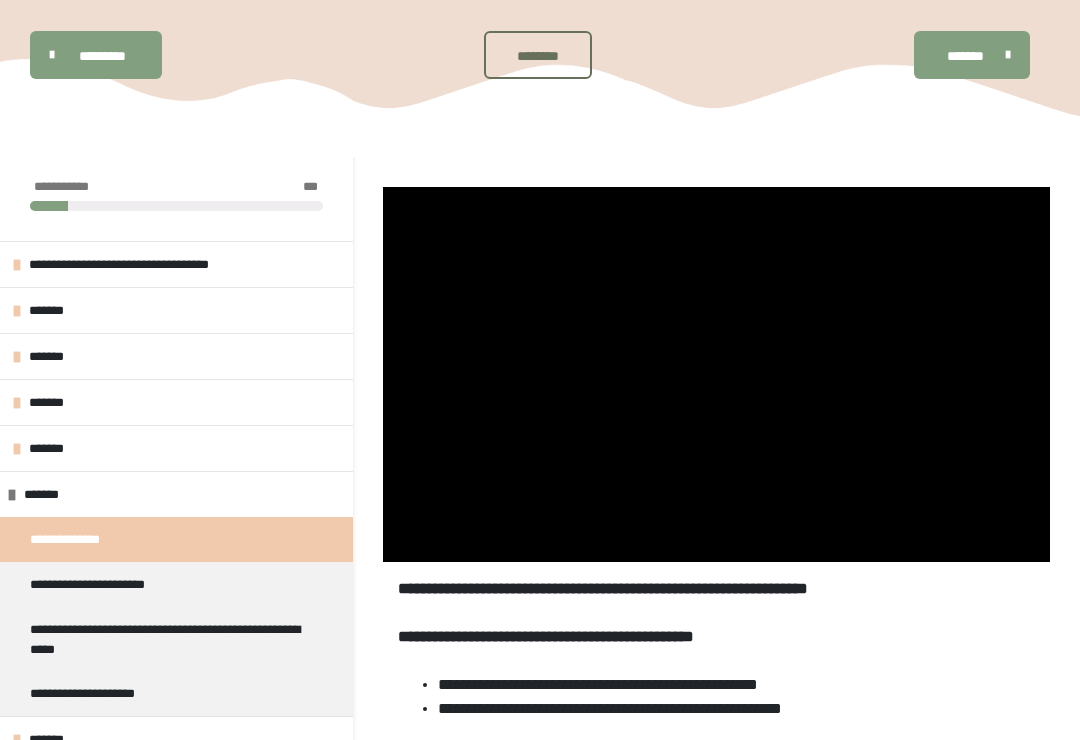 click at bounding box center [716, 374] 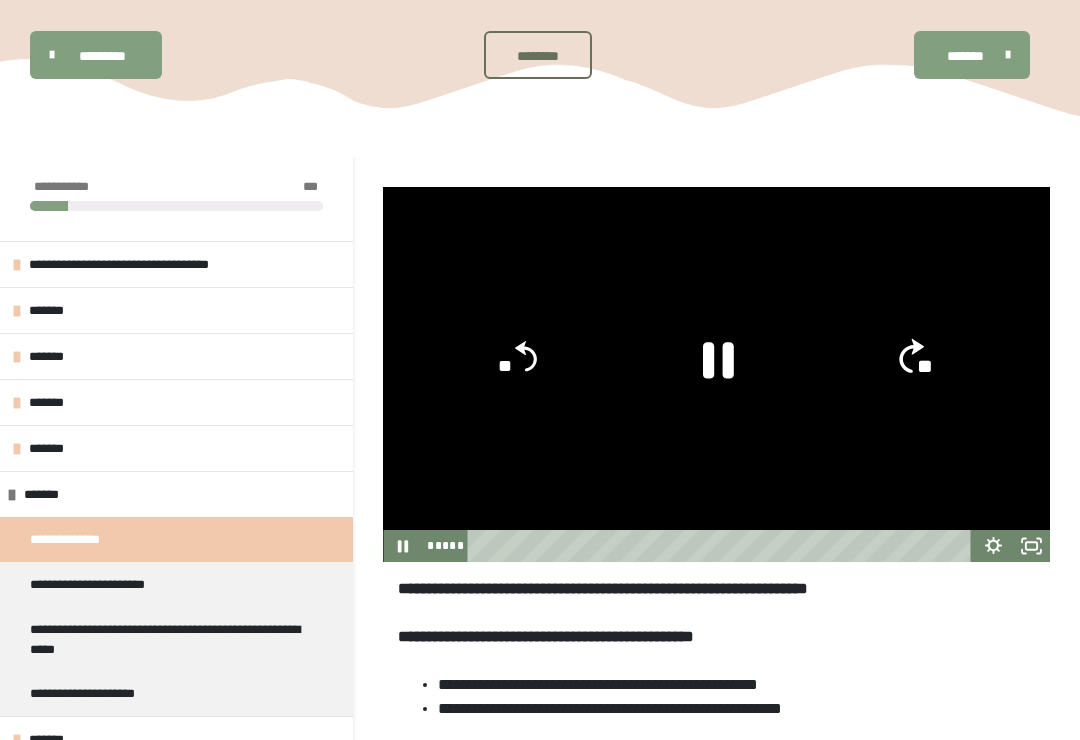click on "**" 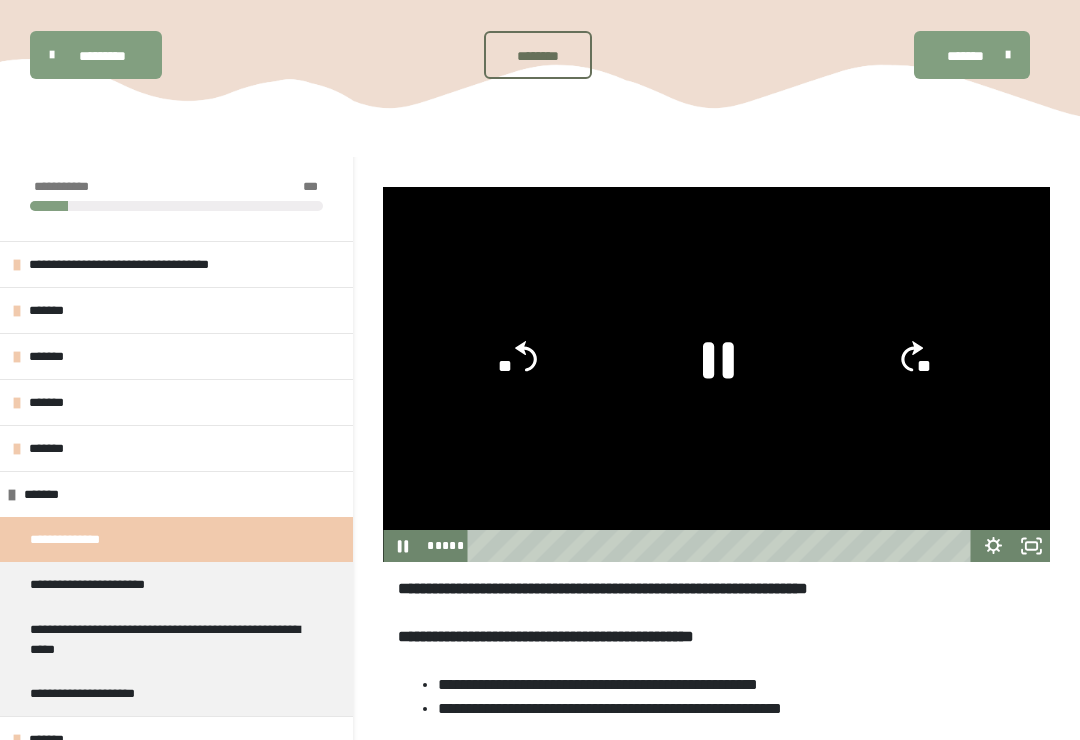 click on "**" 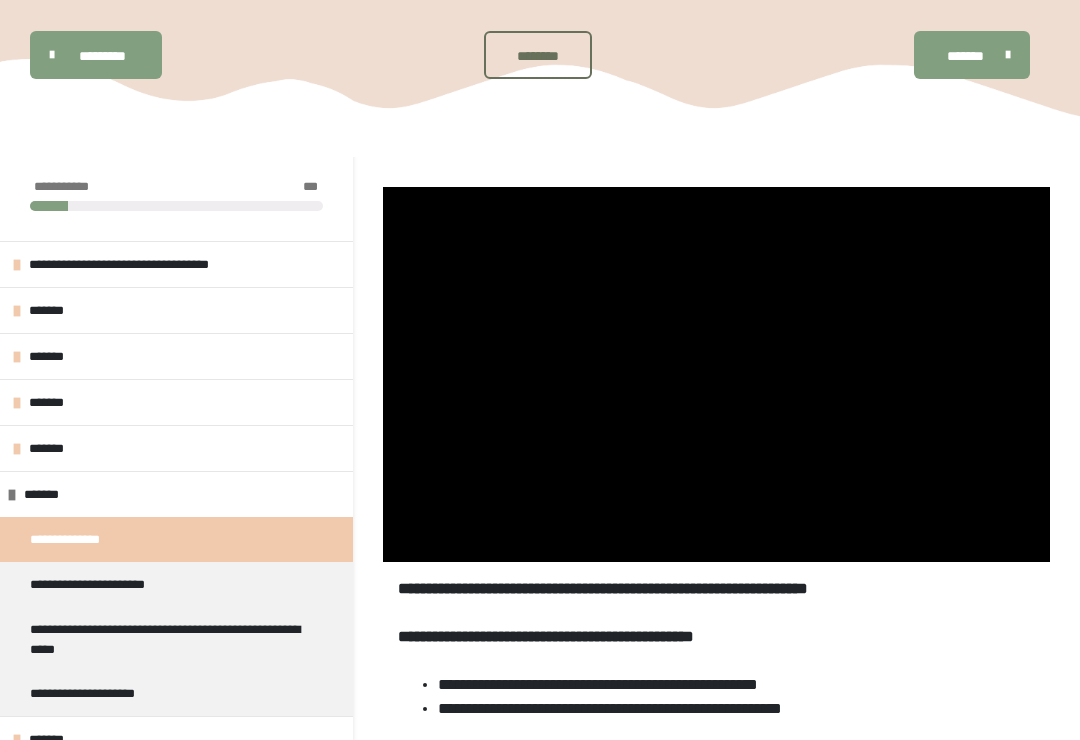 click at bounding box center (716, 374) 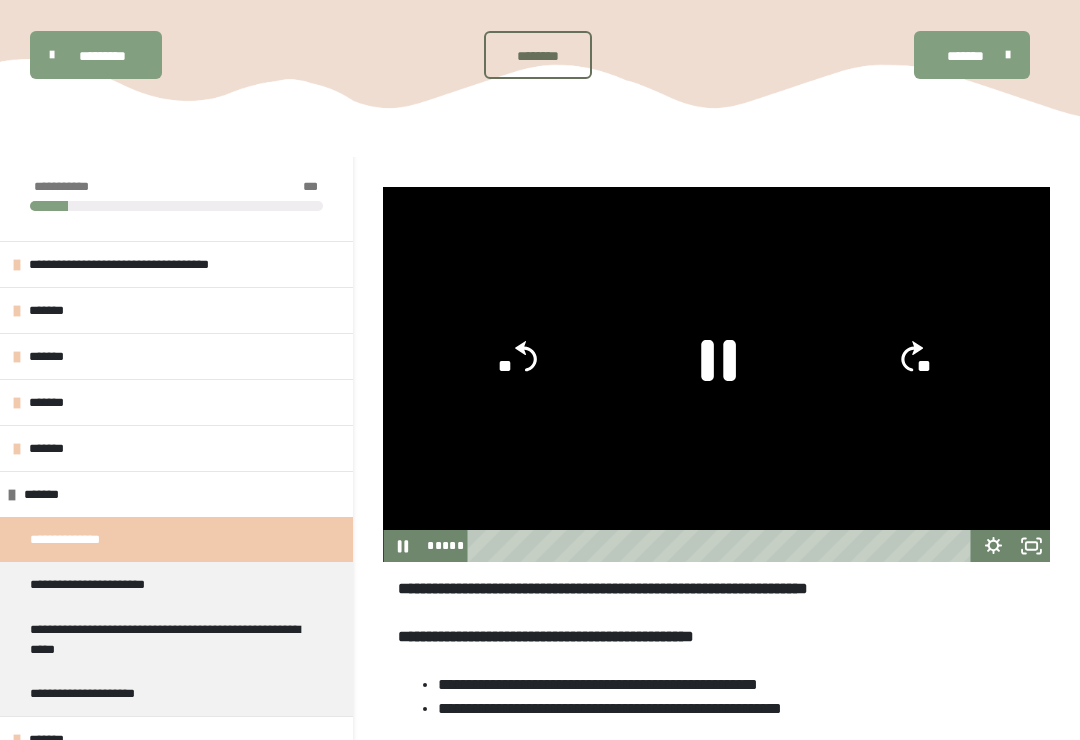 click 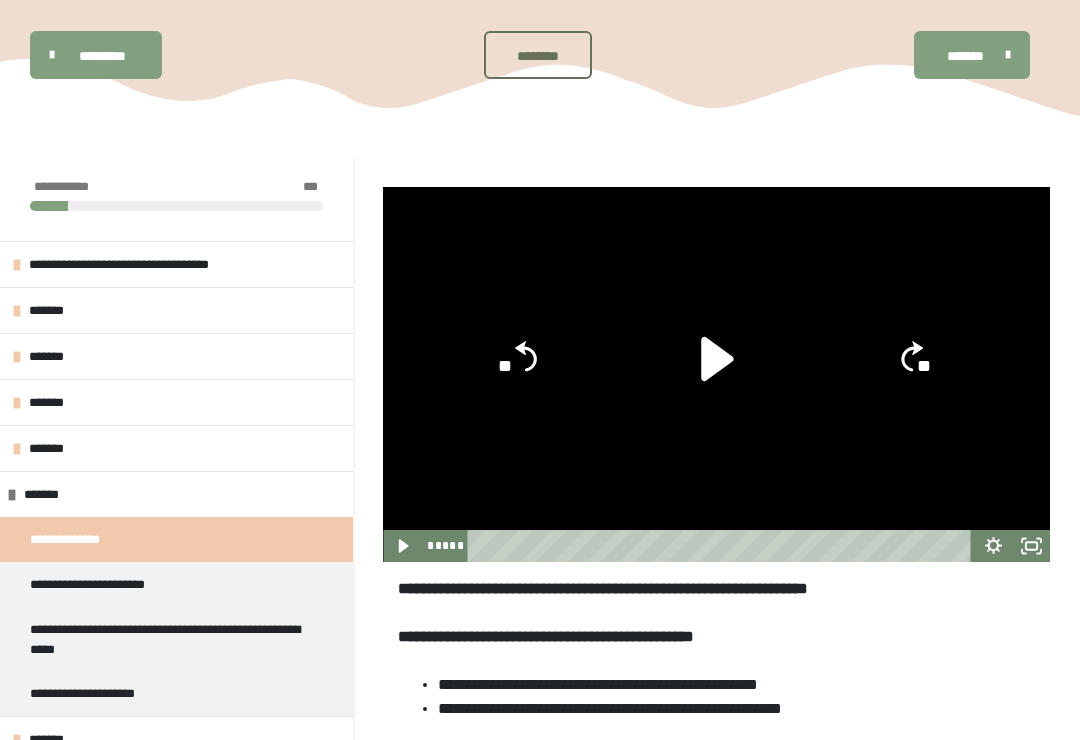 click 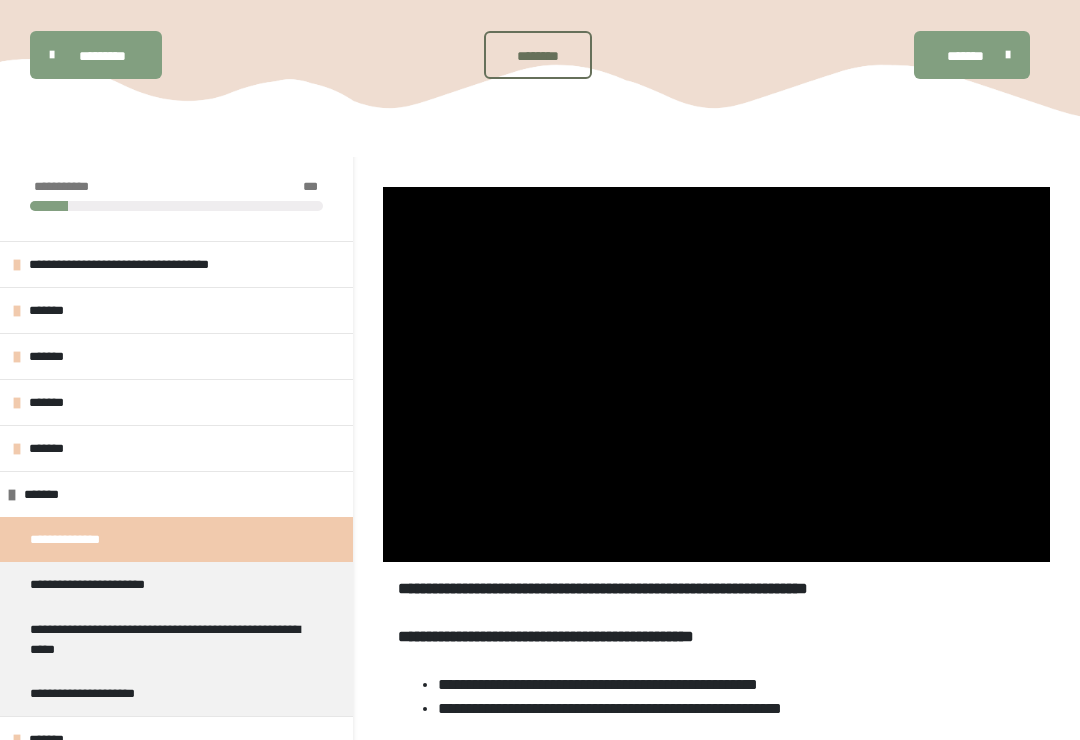 click at bounding box center (716, 374) 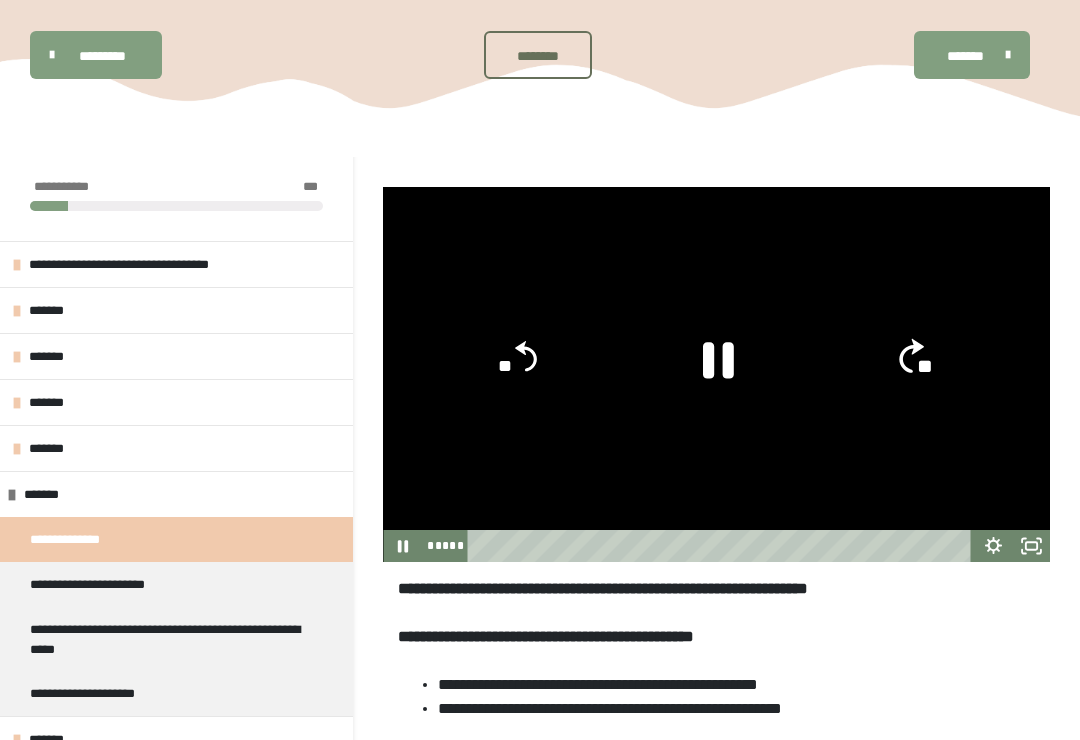click 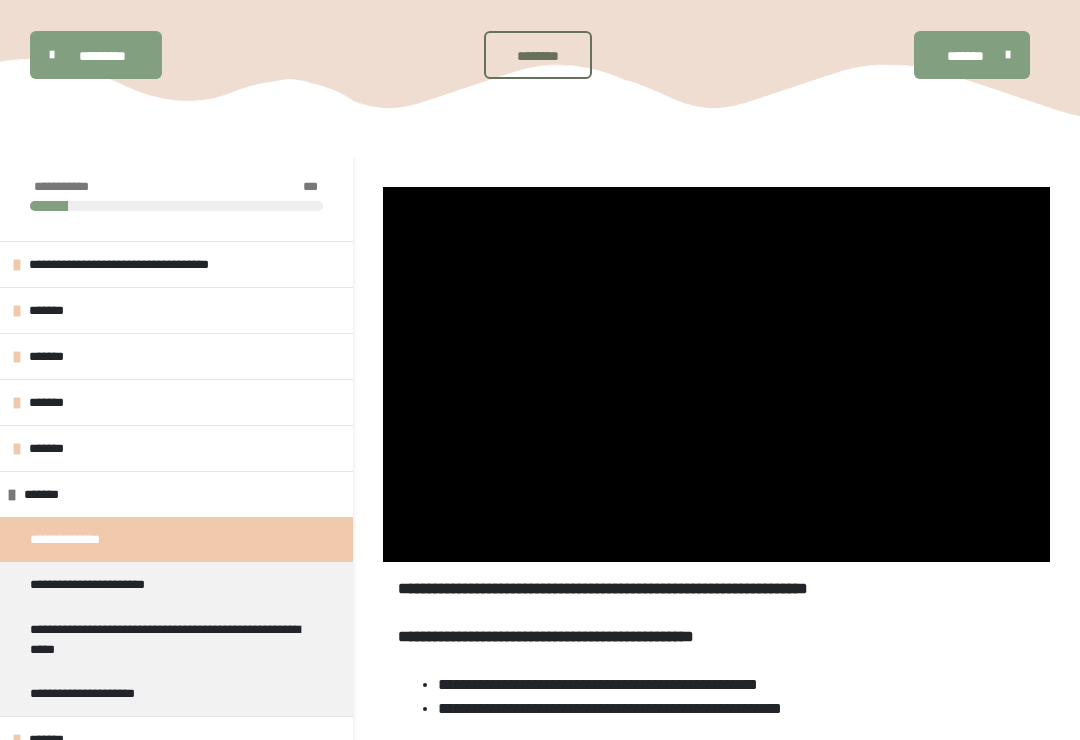 click at bounding box center (716, 374) 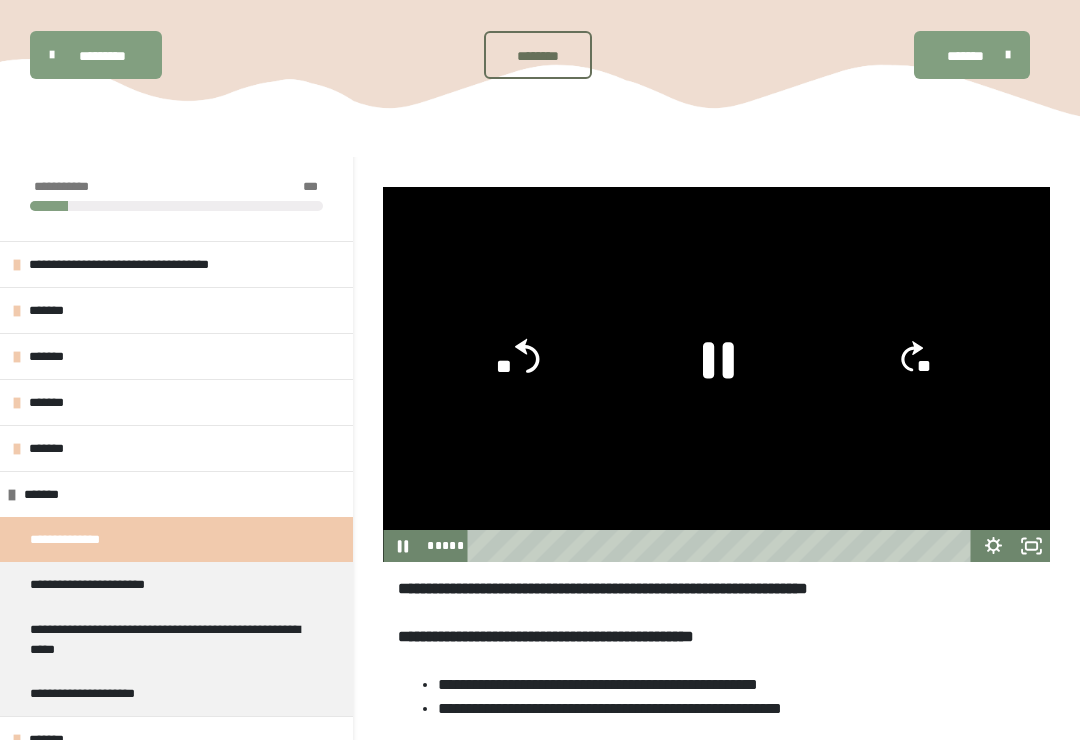 click on "**" 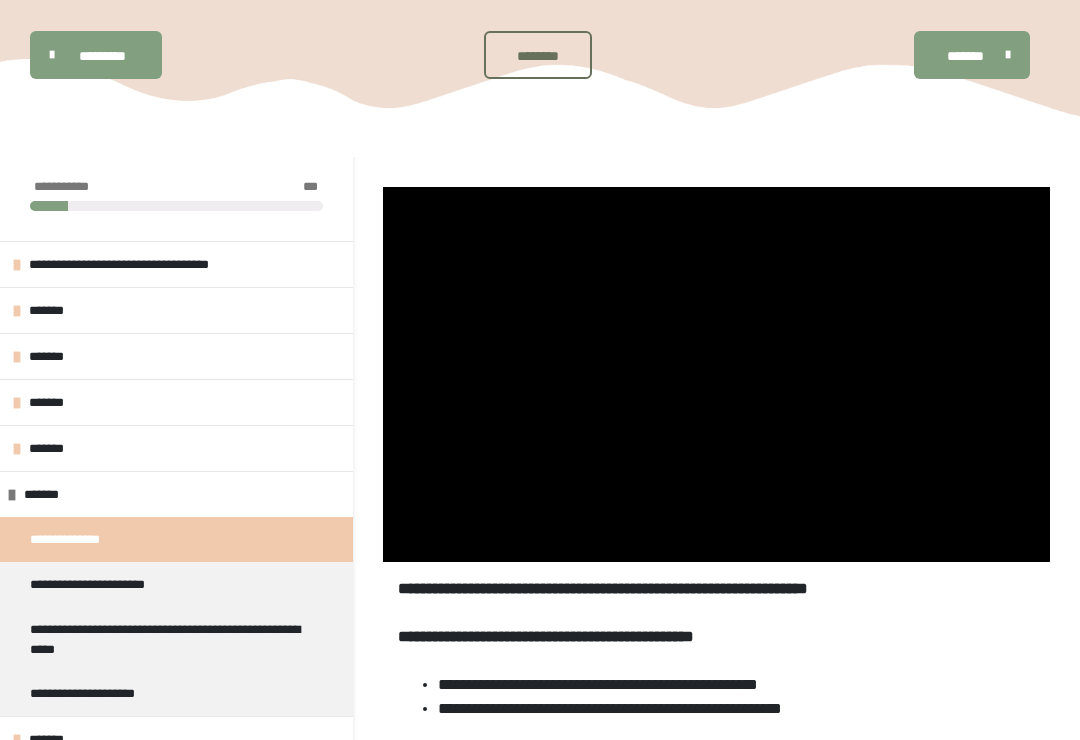 click at bounding box center [716, 374] 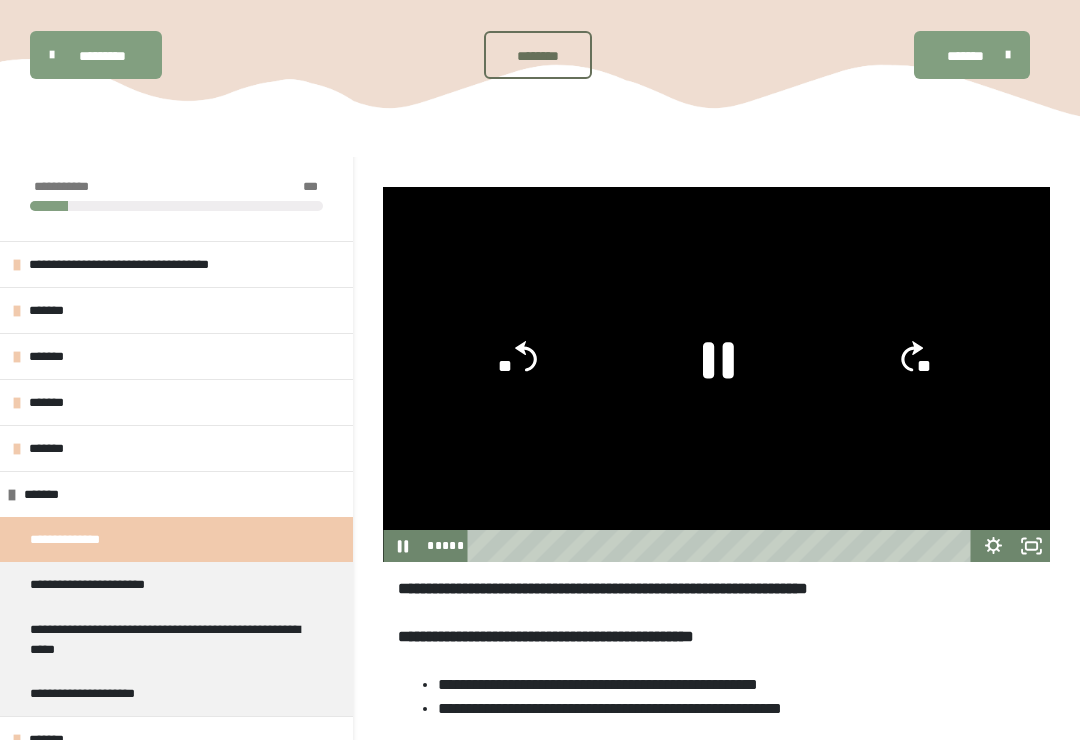 click 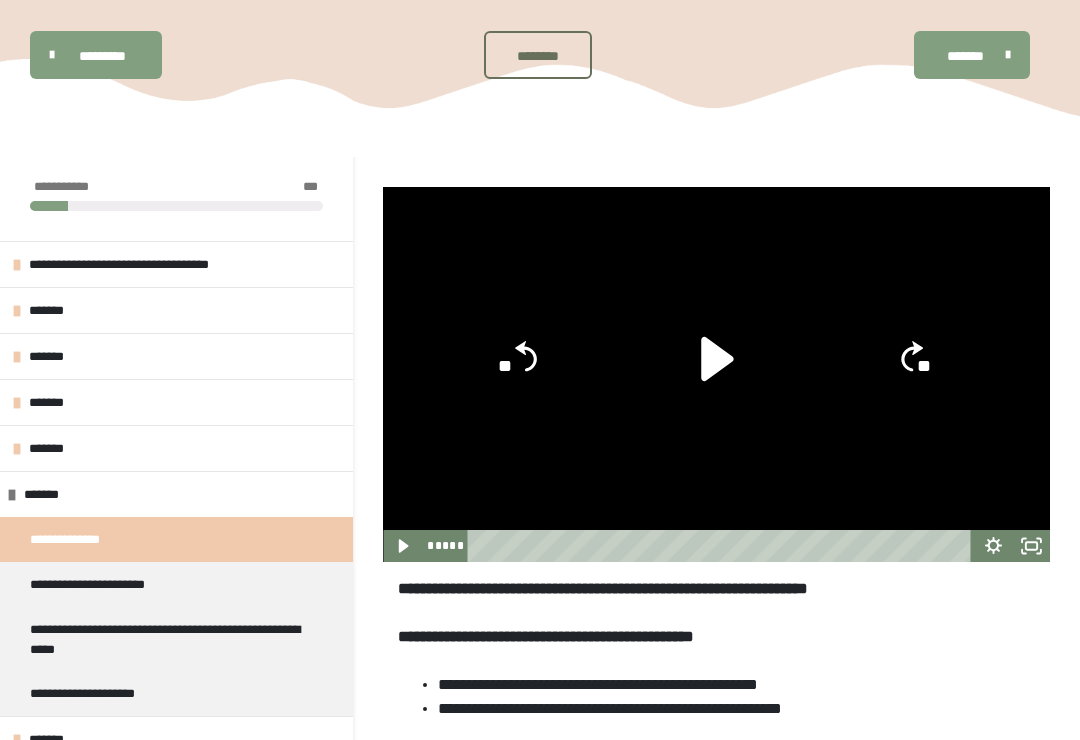 click 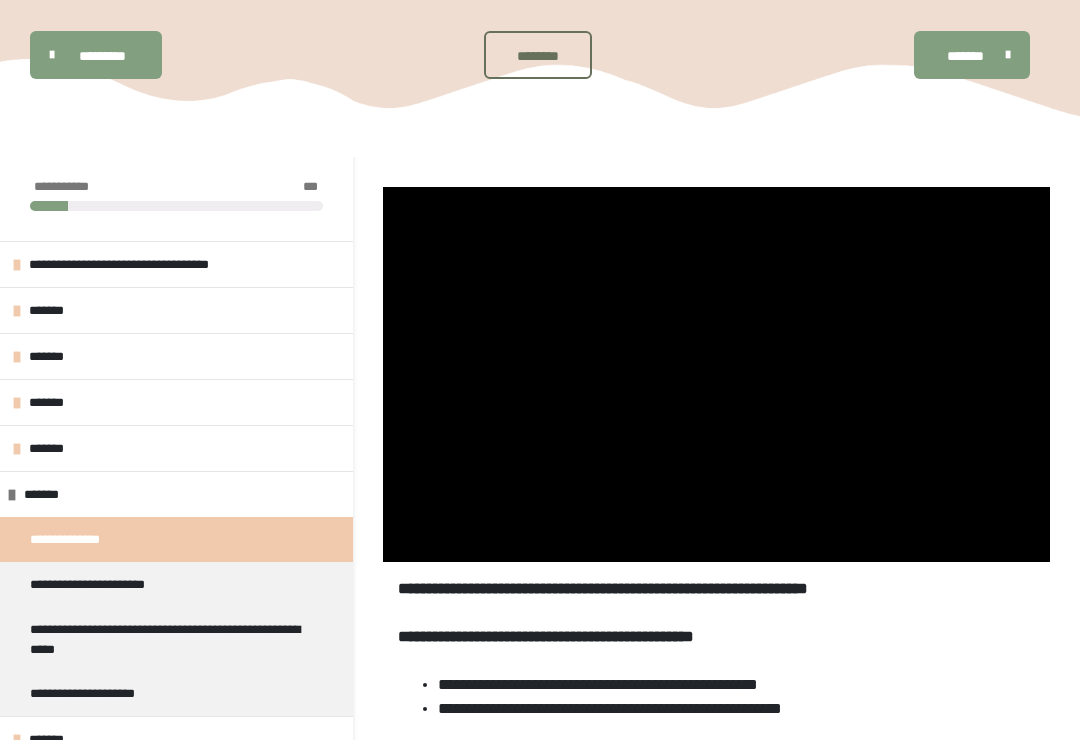 click at bounding box center [716, 374] 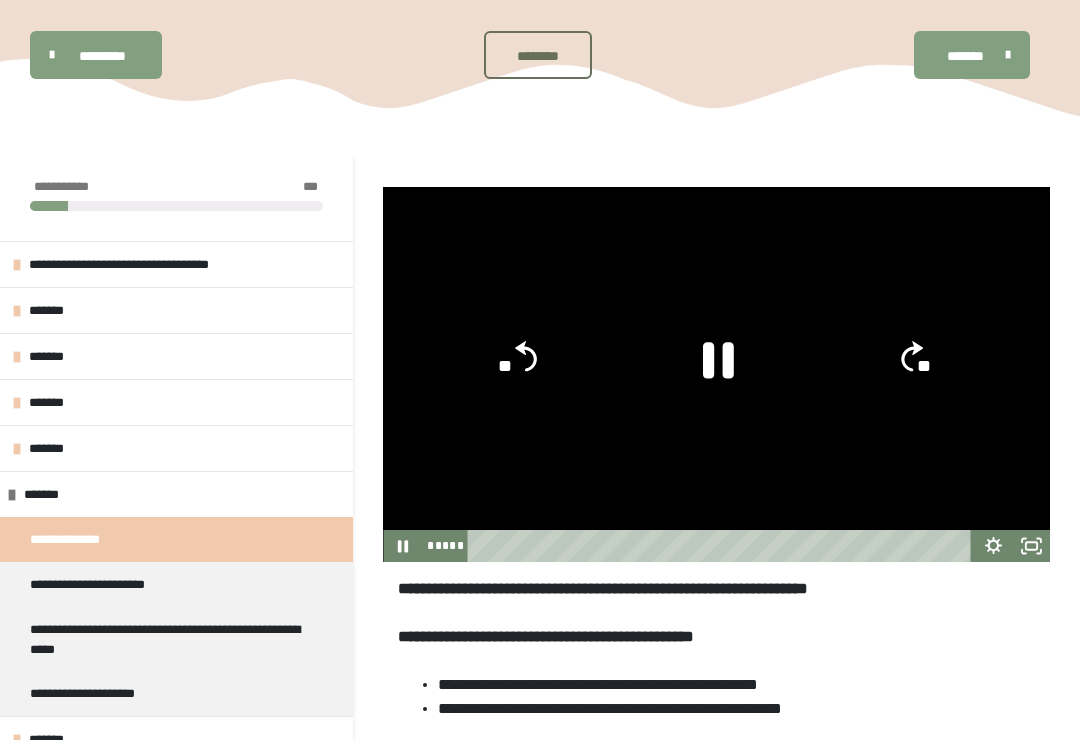 click on "**" 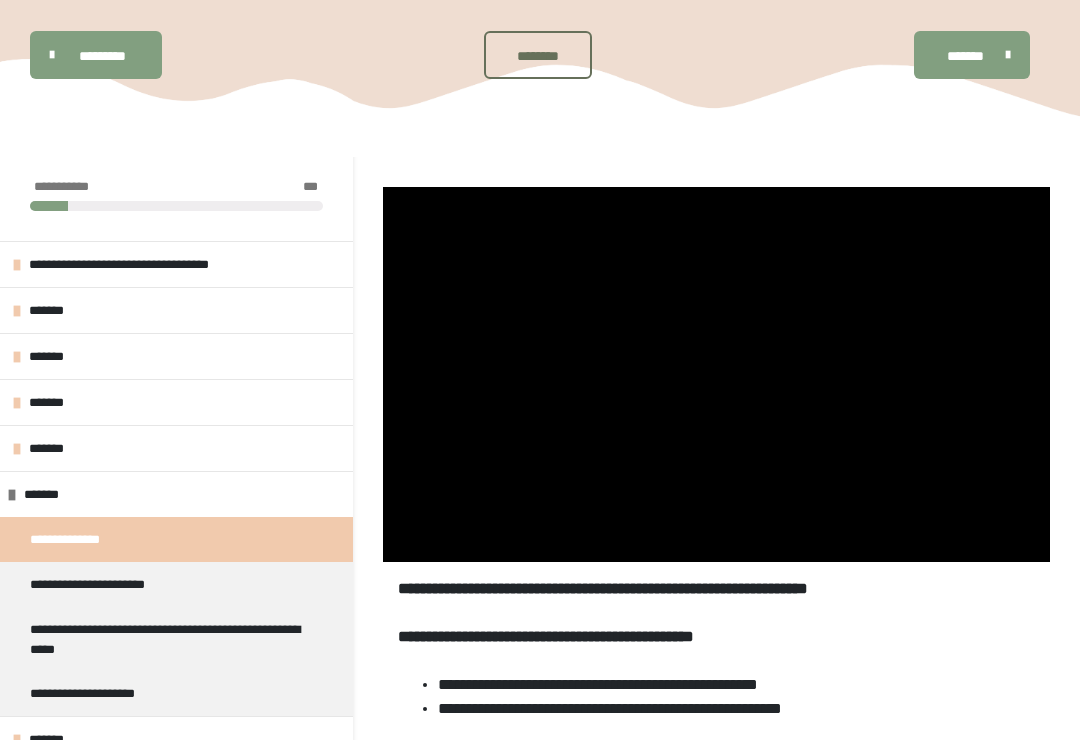 click at bounding box center (716, 374) 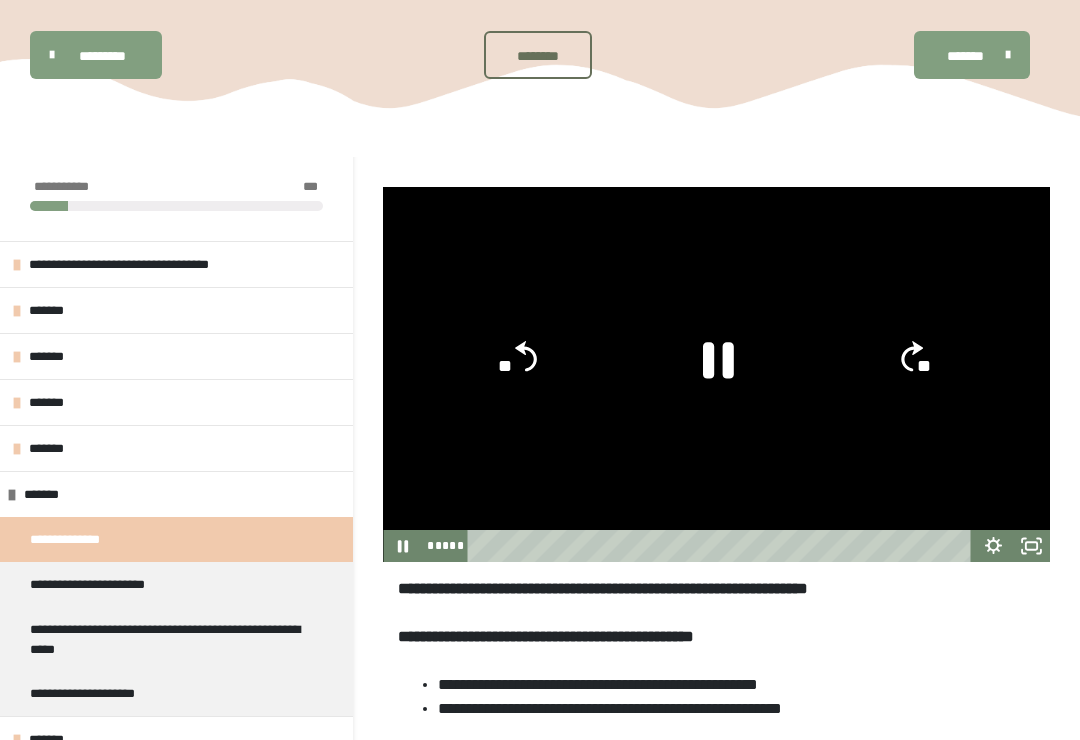 click 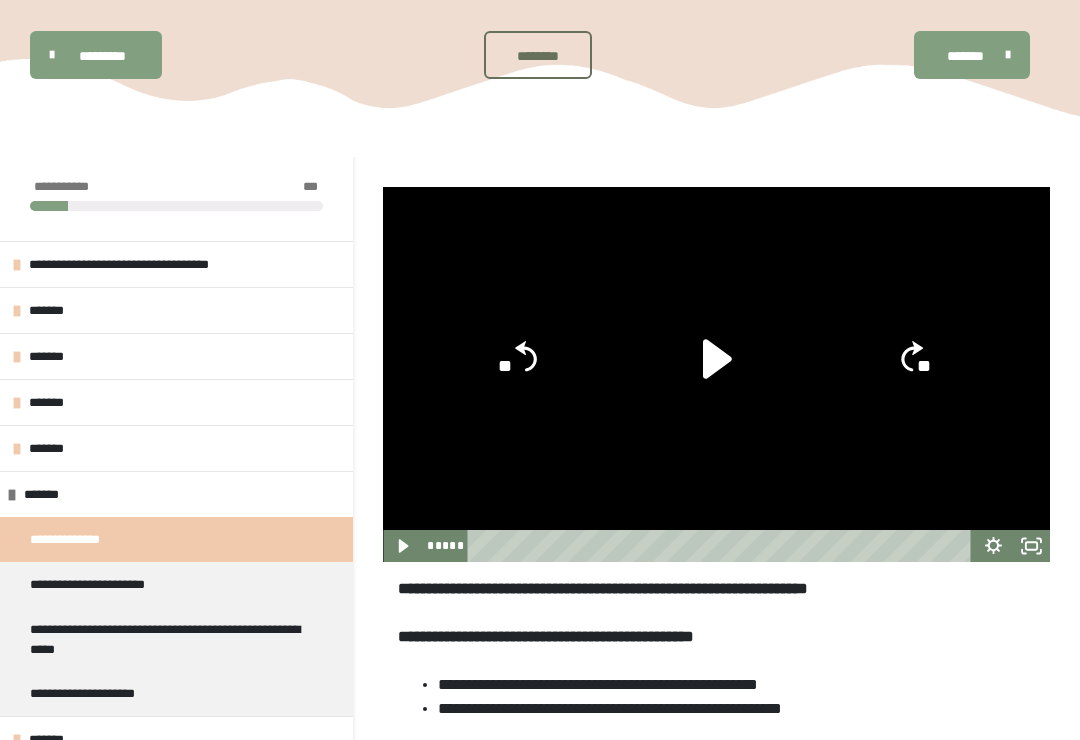 click 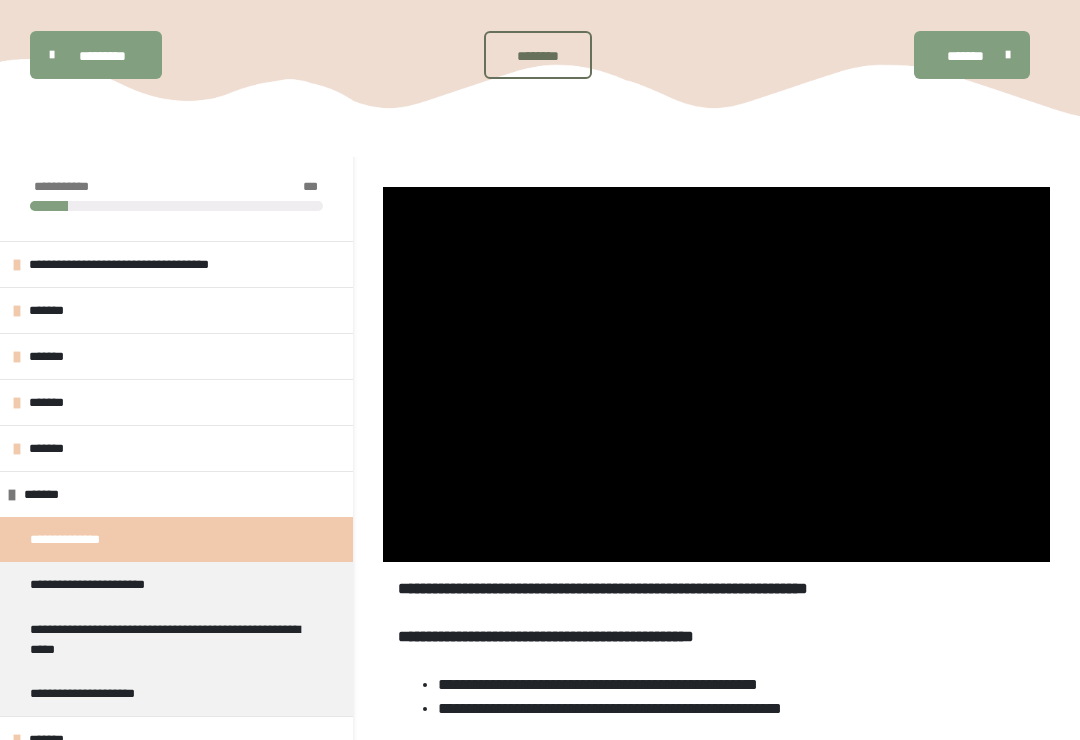click at bounding box center [716, 374] 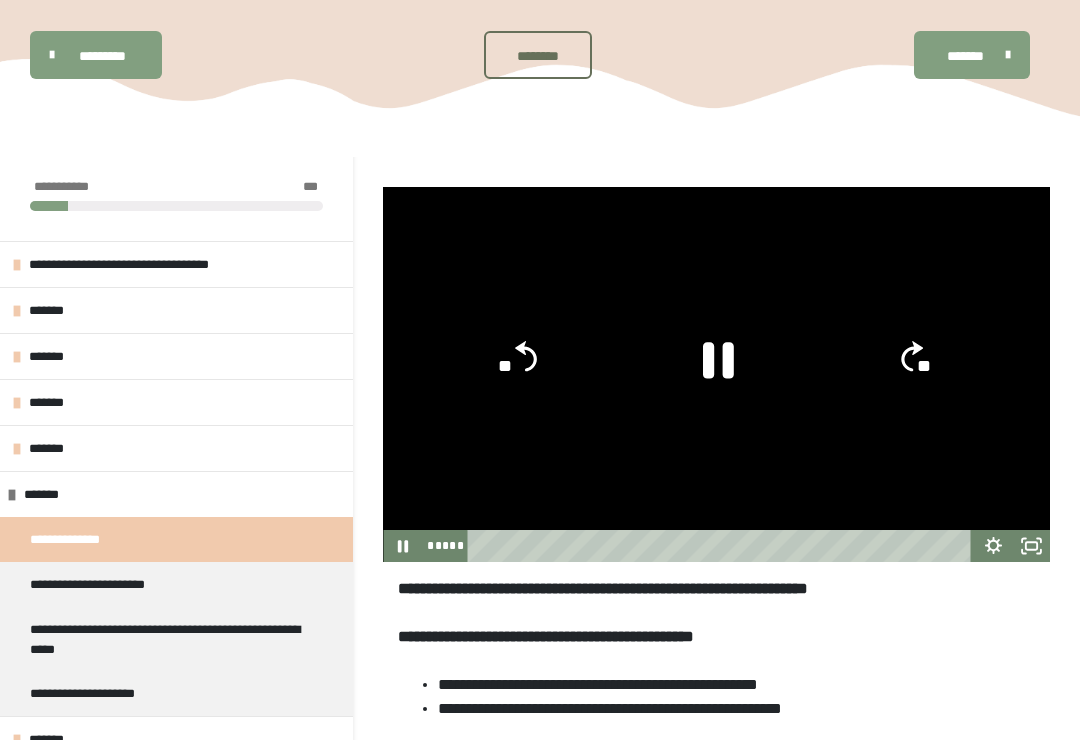 click 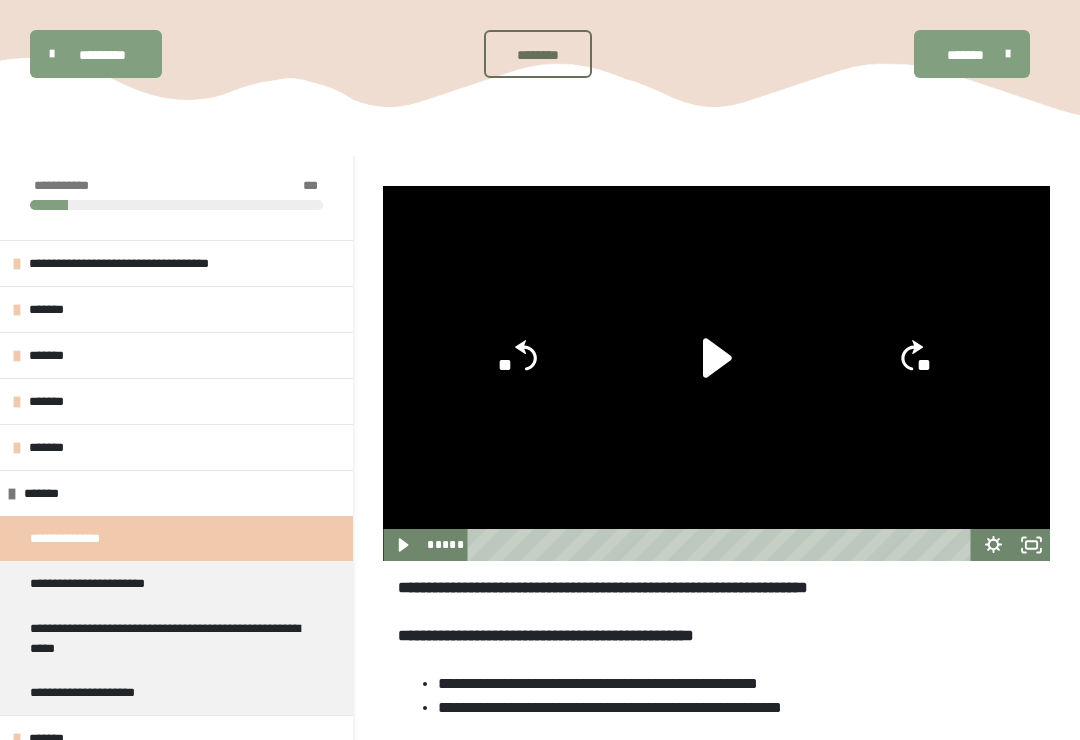 scroll, scrollTop: 129, scrollLeft: 0, axis: vertical 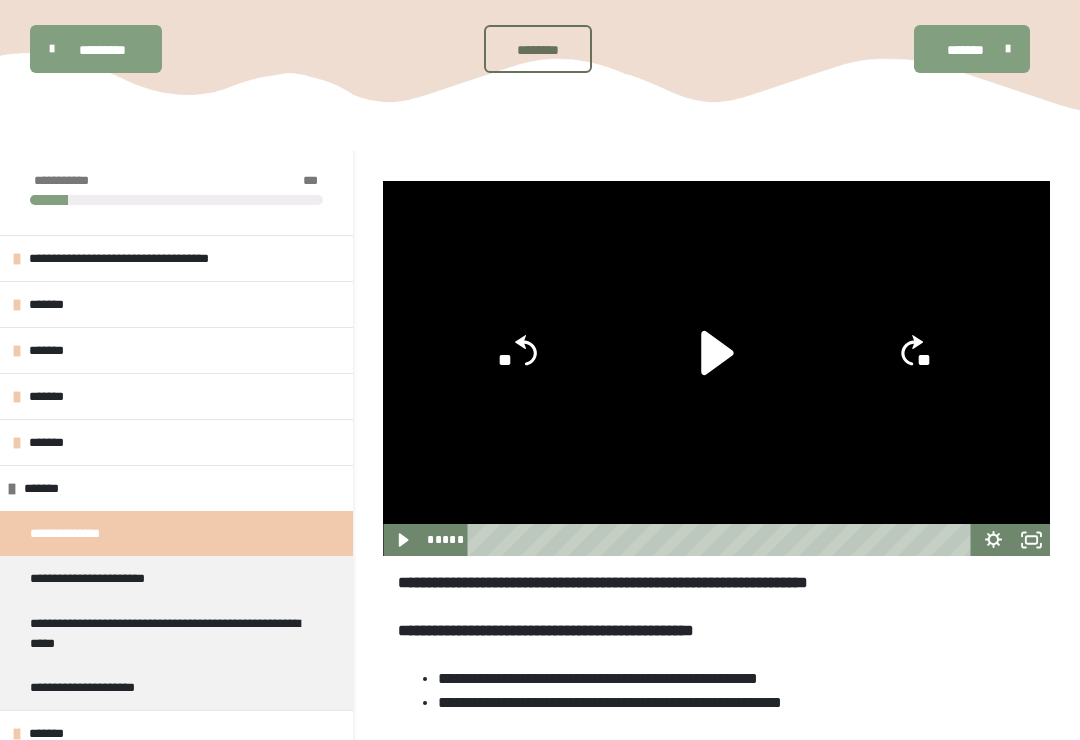 click 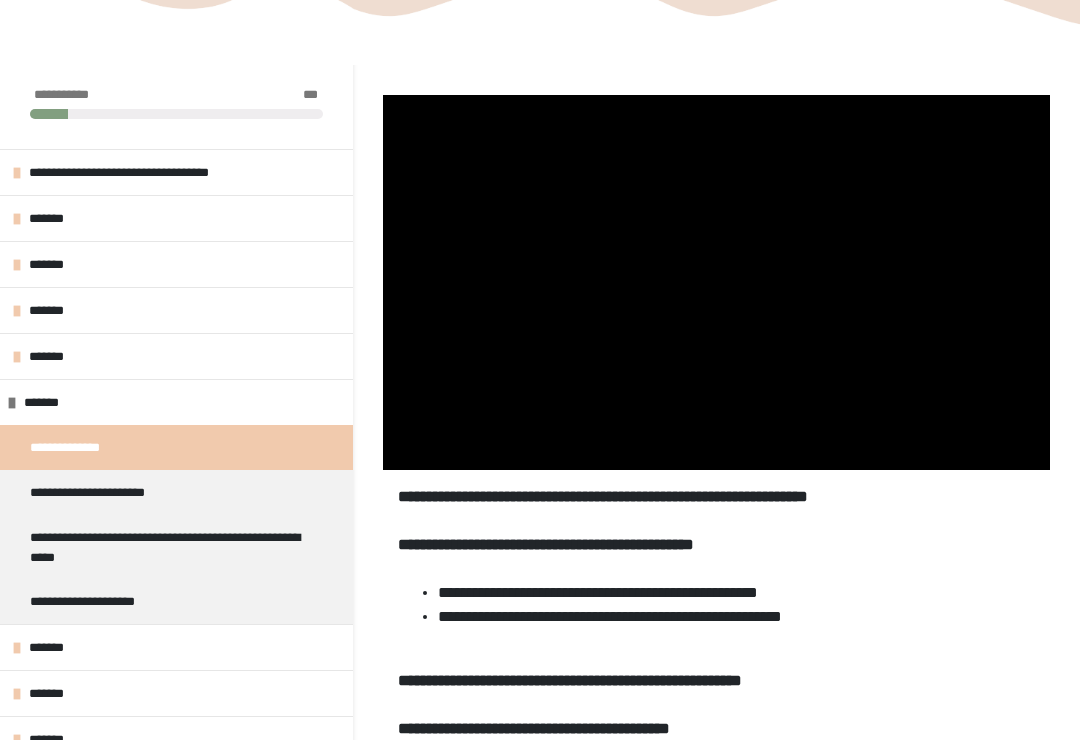 scroll, scrollTop: 220, scrollLeft: 0, axis: vertical 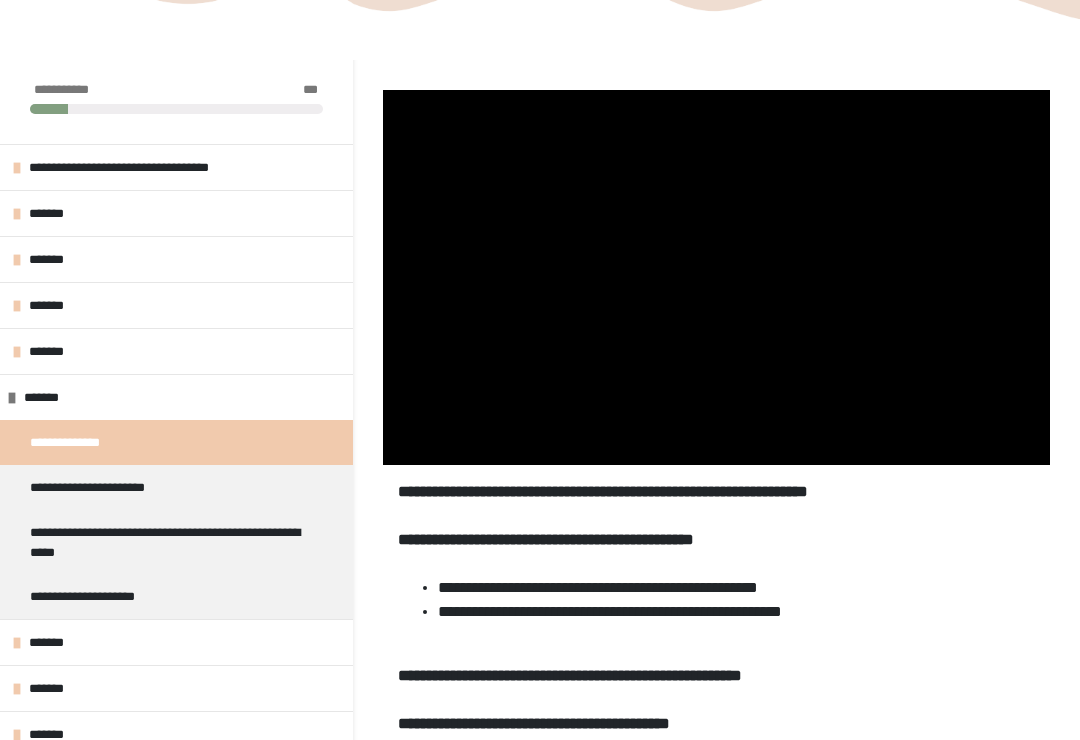 click at bounding box center (716, 277) 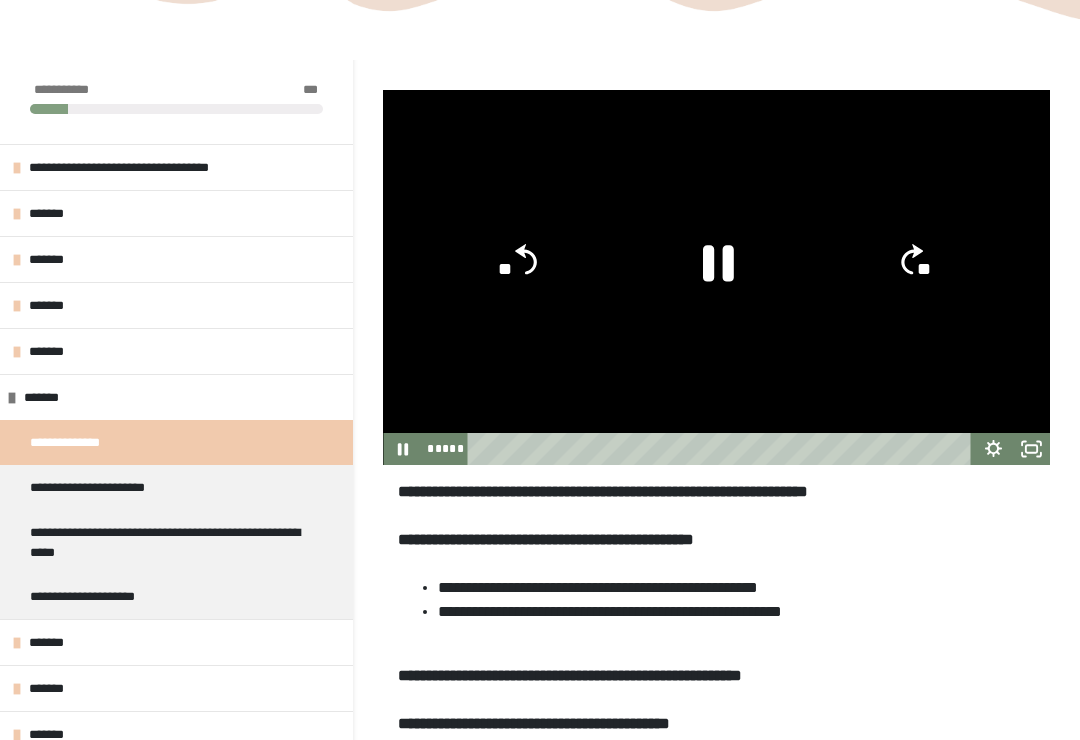 click 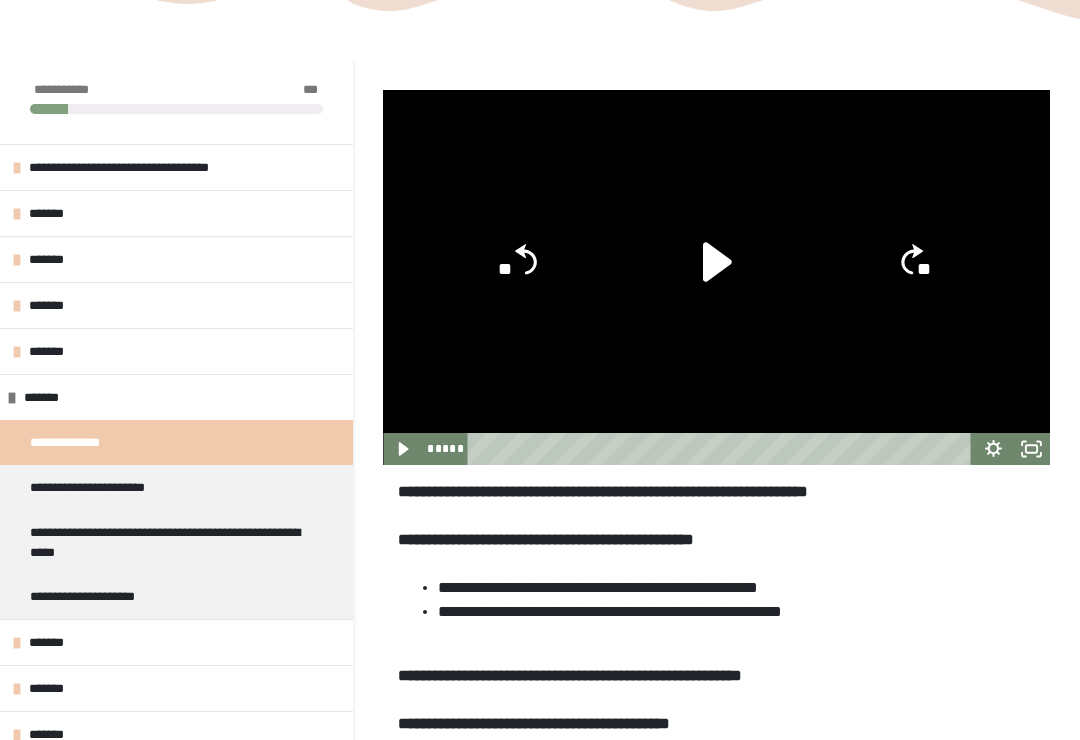 click 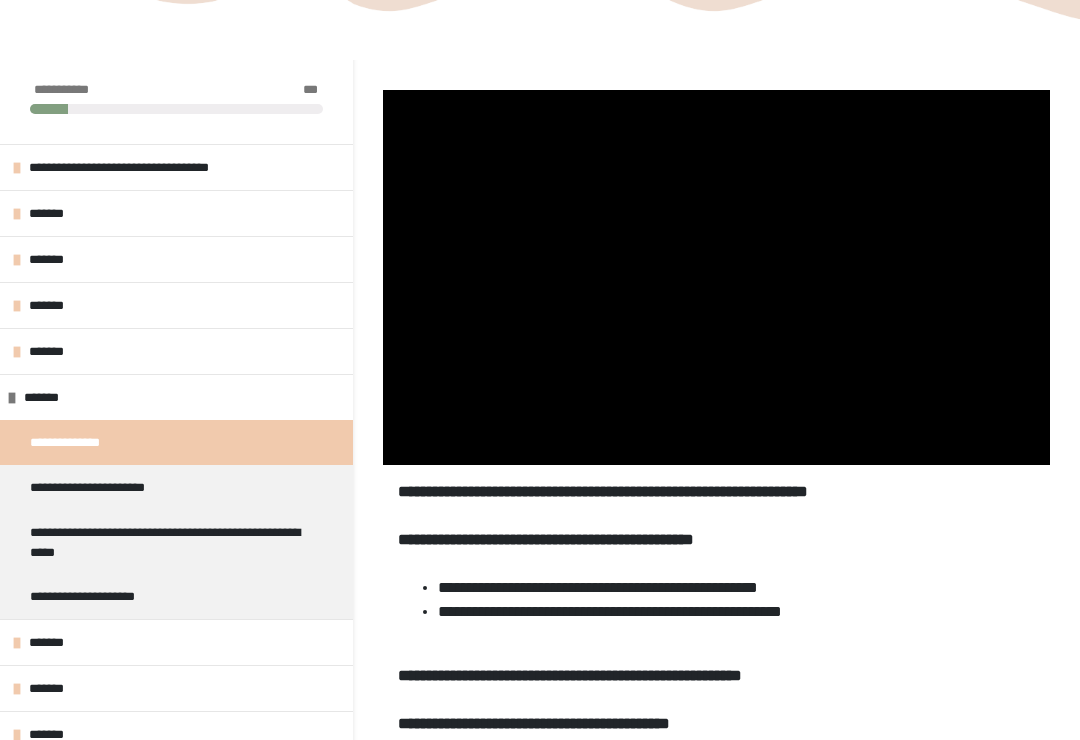 click at bounding box center [716, 277] 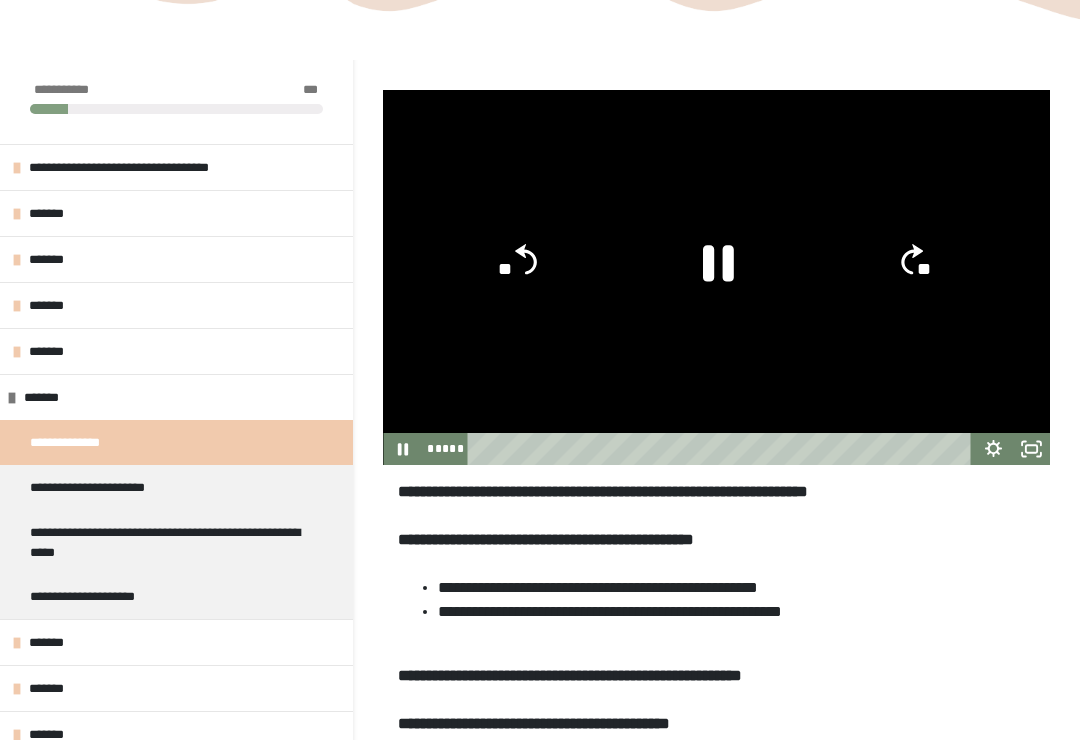 click 